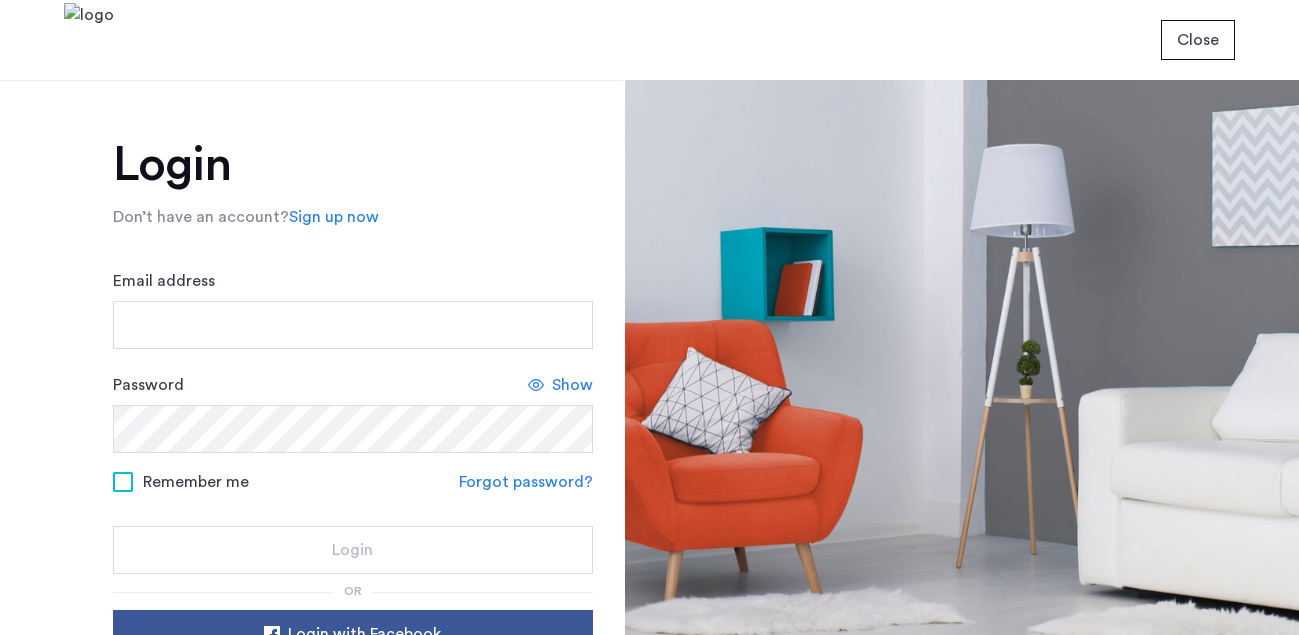 scroll, scrollTop: 0, scrollLeft: 0, axis: both 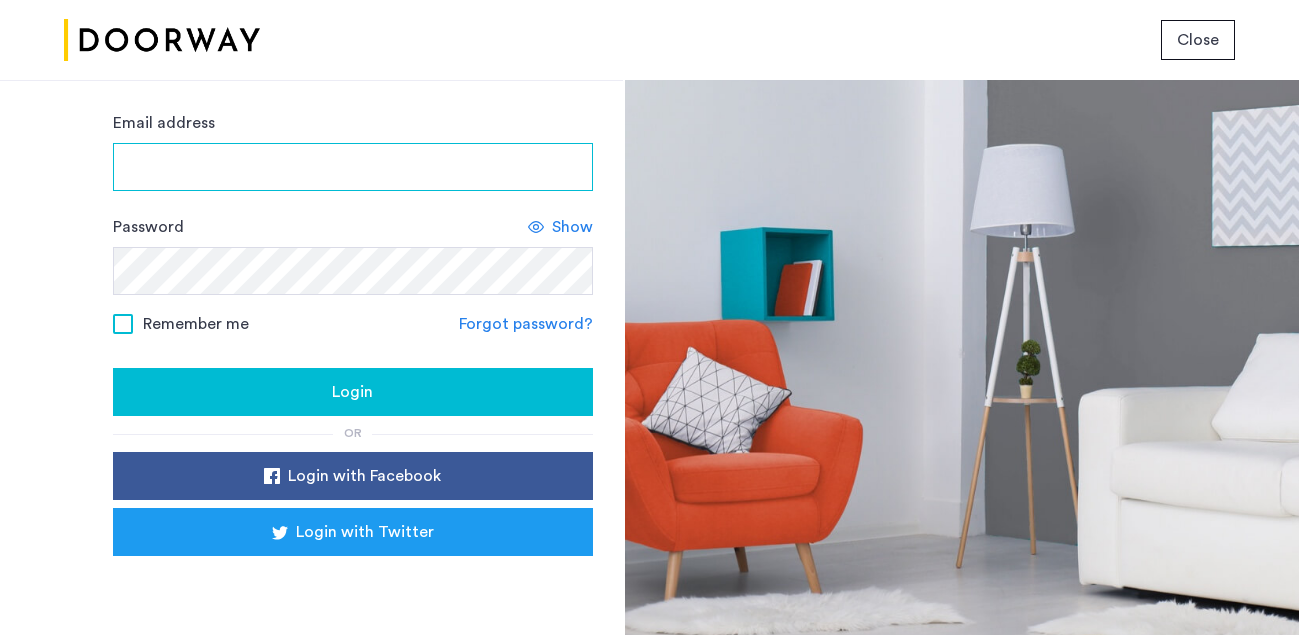 type on "**********" 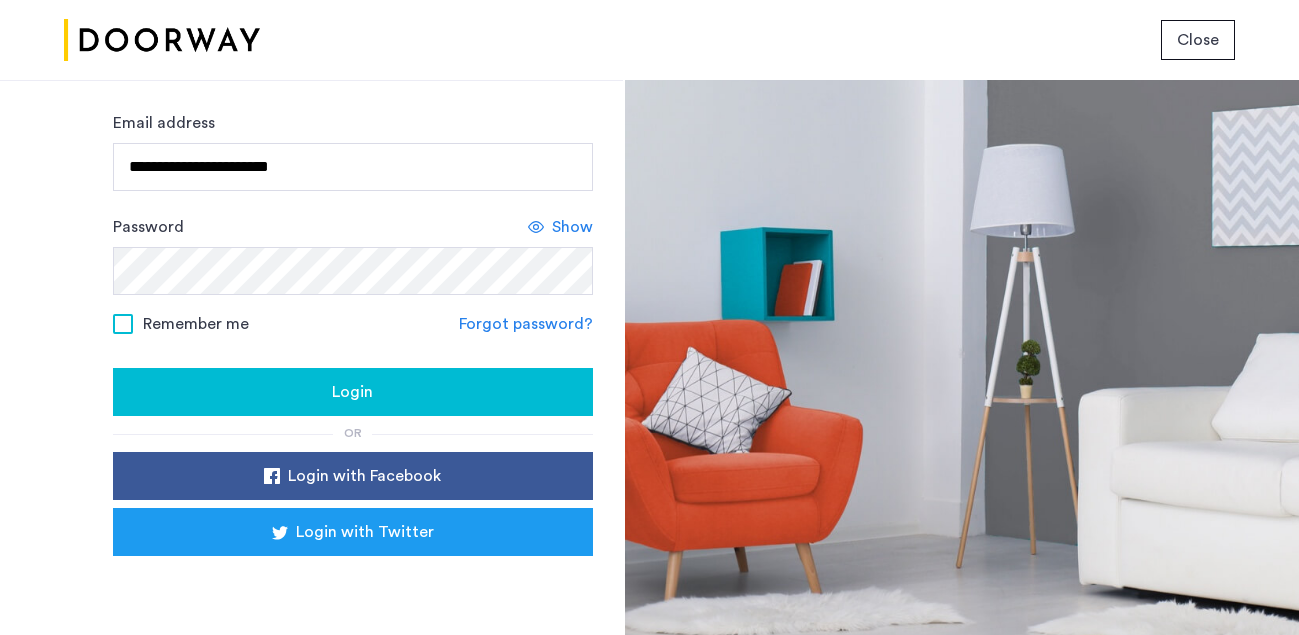 click on "Login" 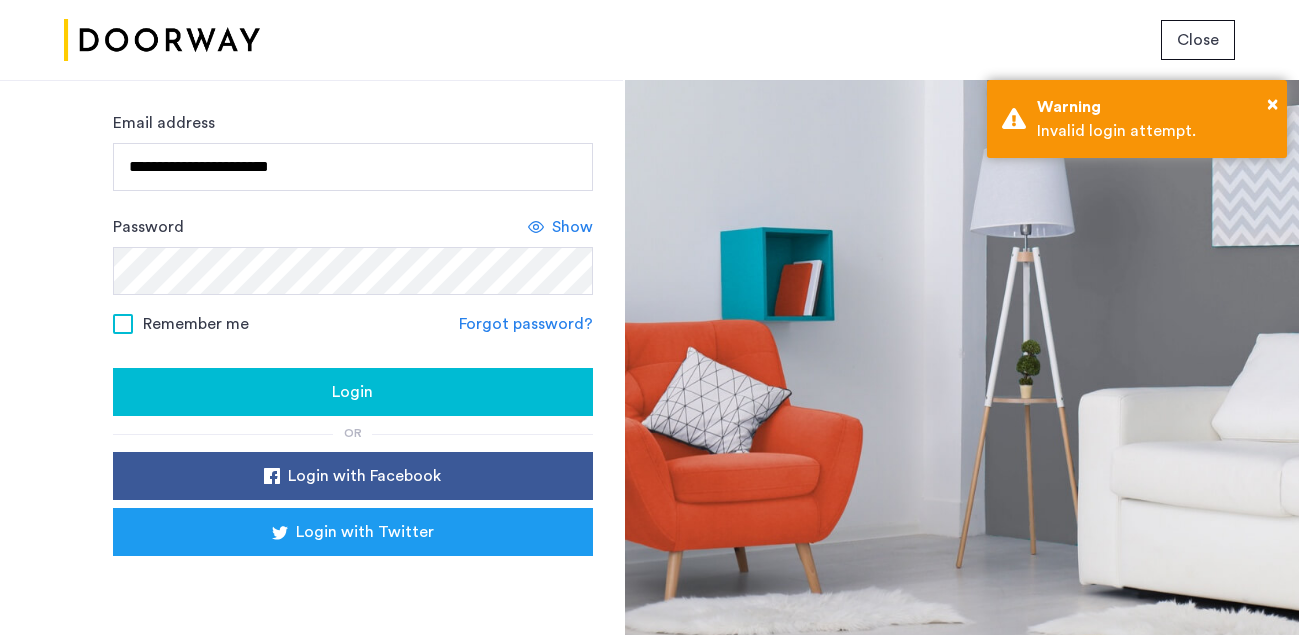 click on "Show" 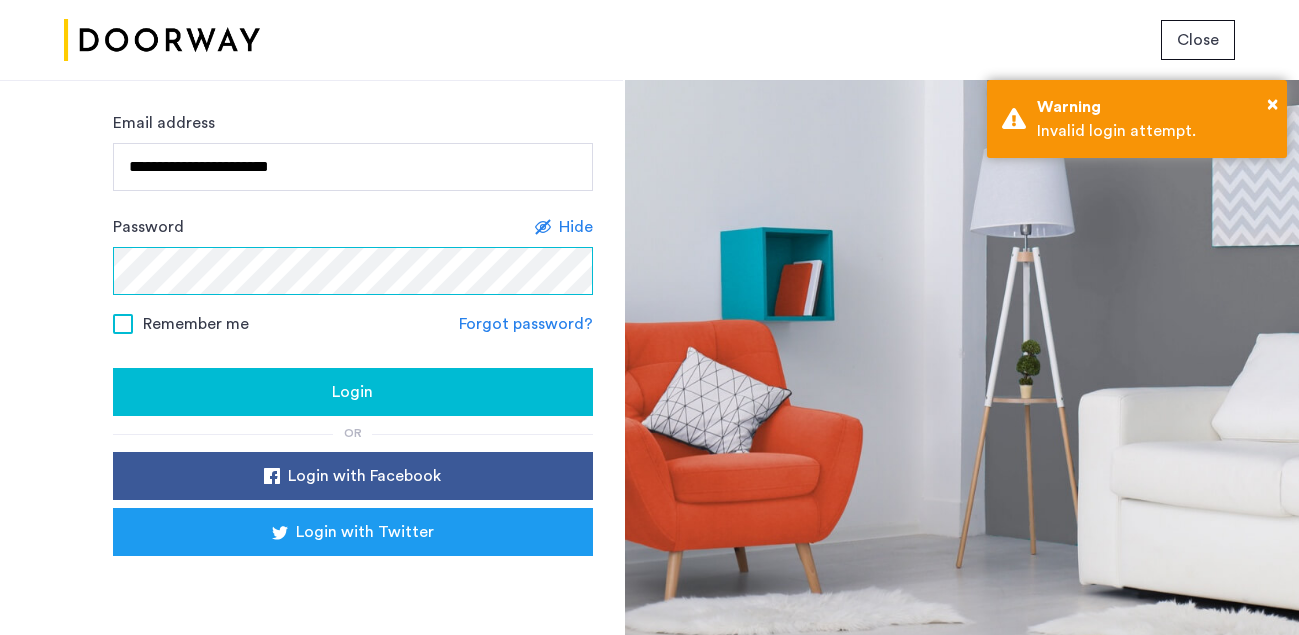 click on "**********" 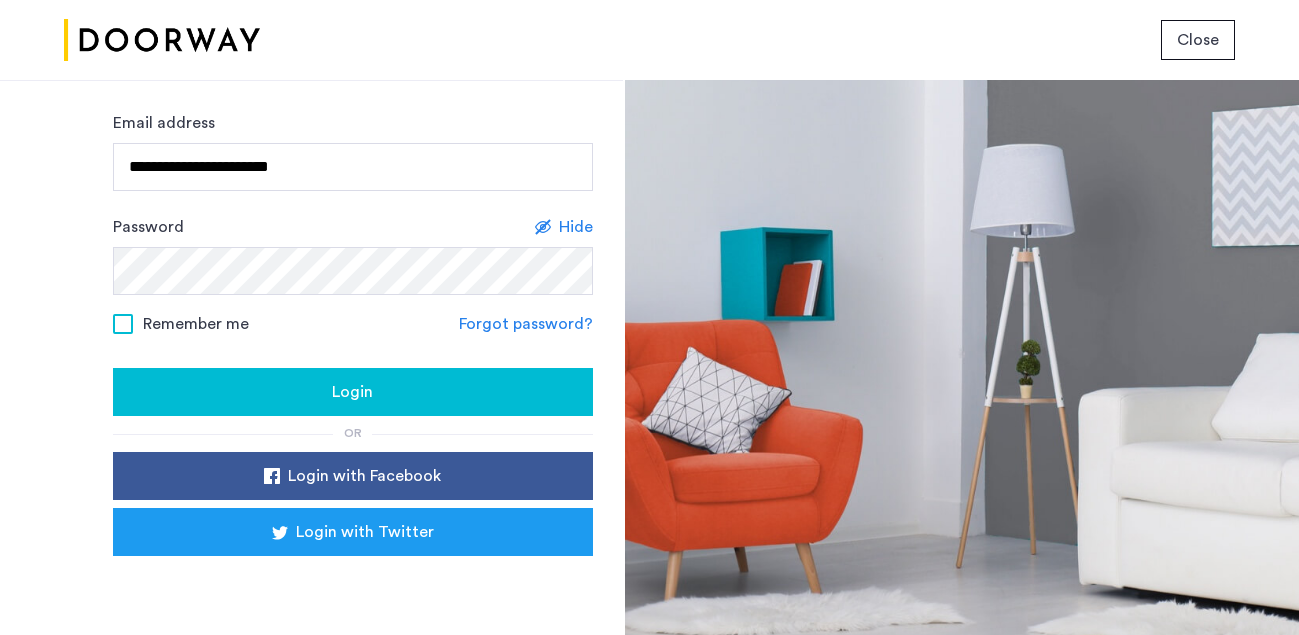 click on "Login" 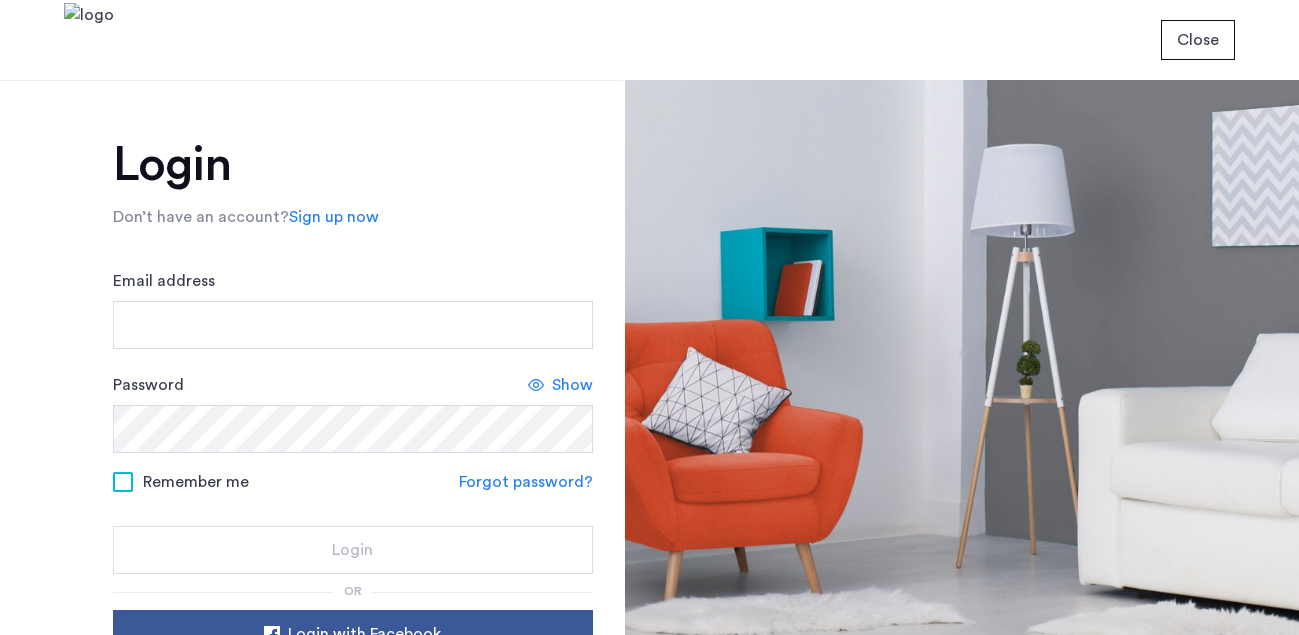 scroll, scrollTop: 0, scrollLeft: 0, axis: both 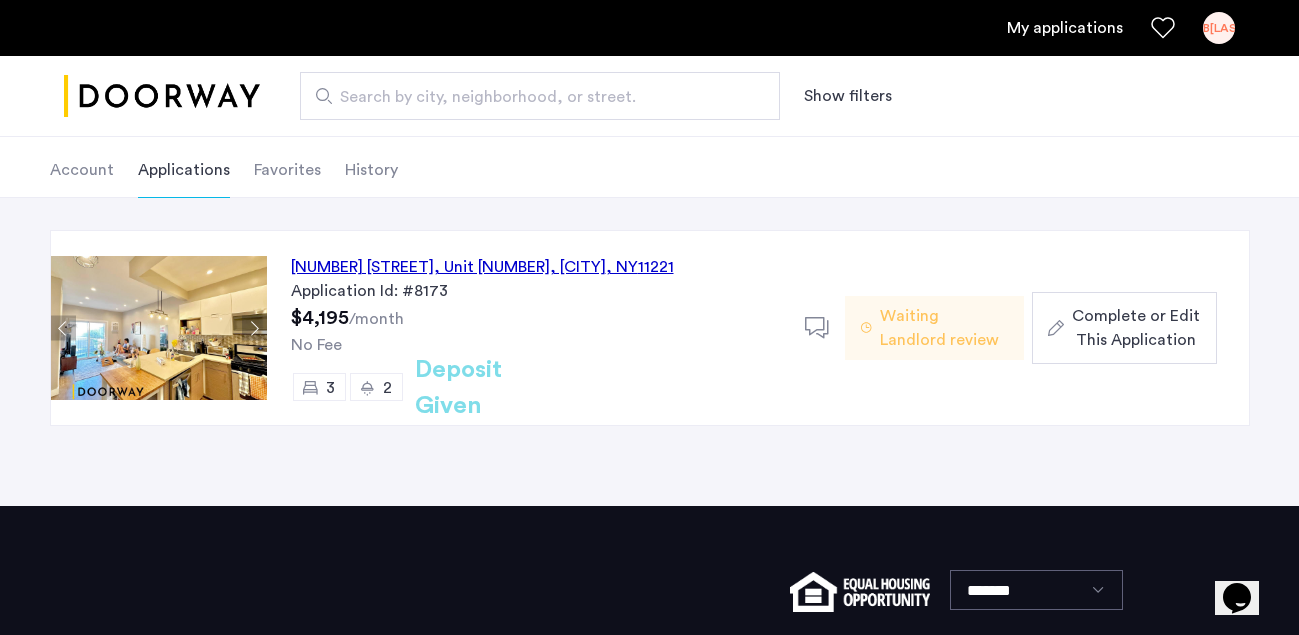 click on "Complete or Edit This Application" 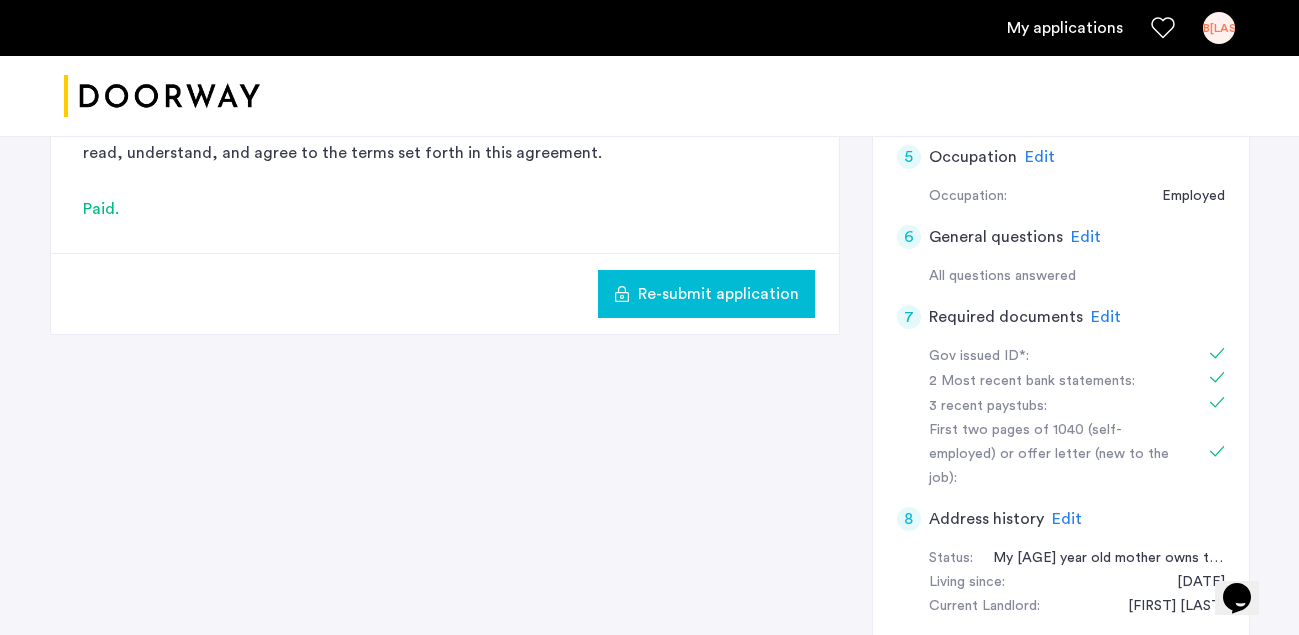 scroll, scrollTop: 719, scrollLeft: 0, axis: vertical 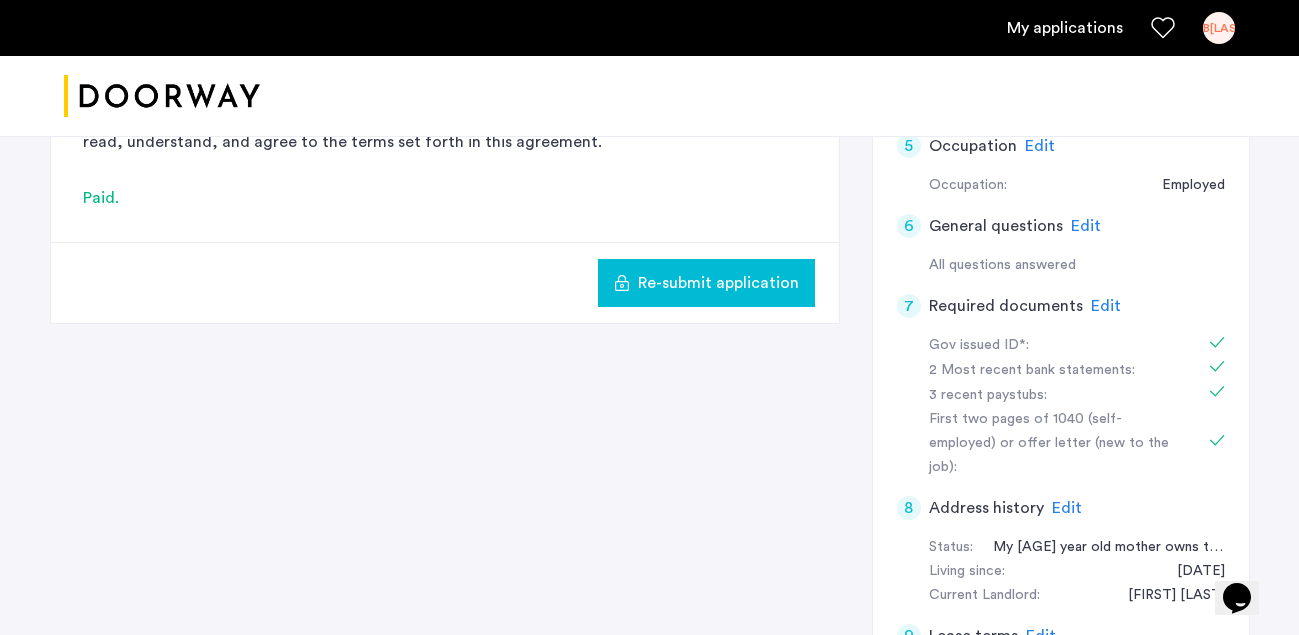 click on "Edit" 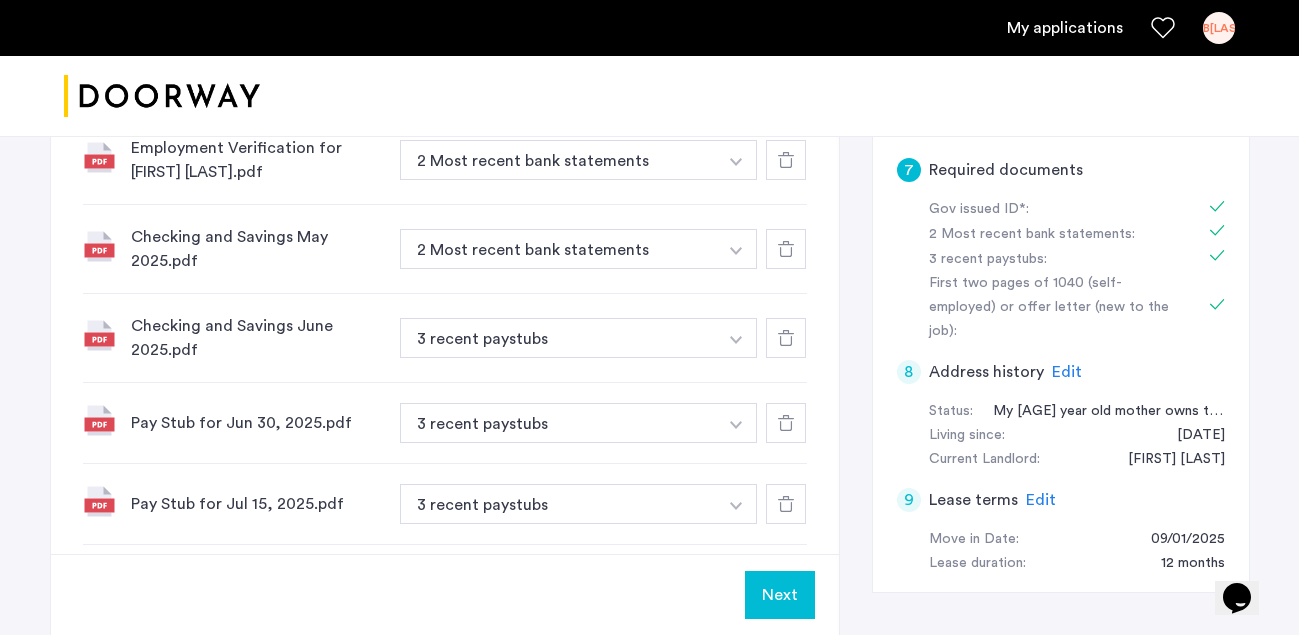 scroll, scrollTop: 881, scrollLeft: 0, axis: vertical 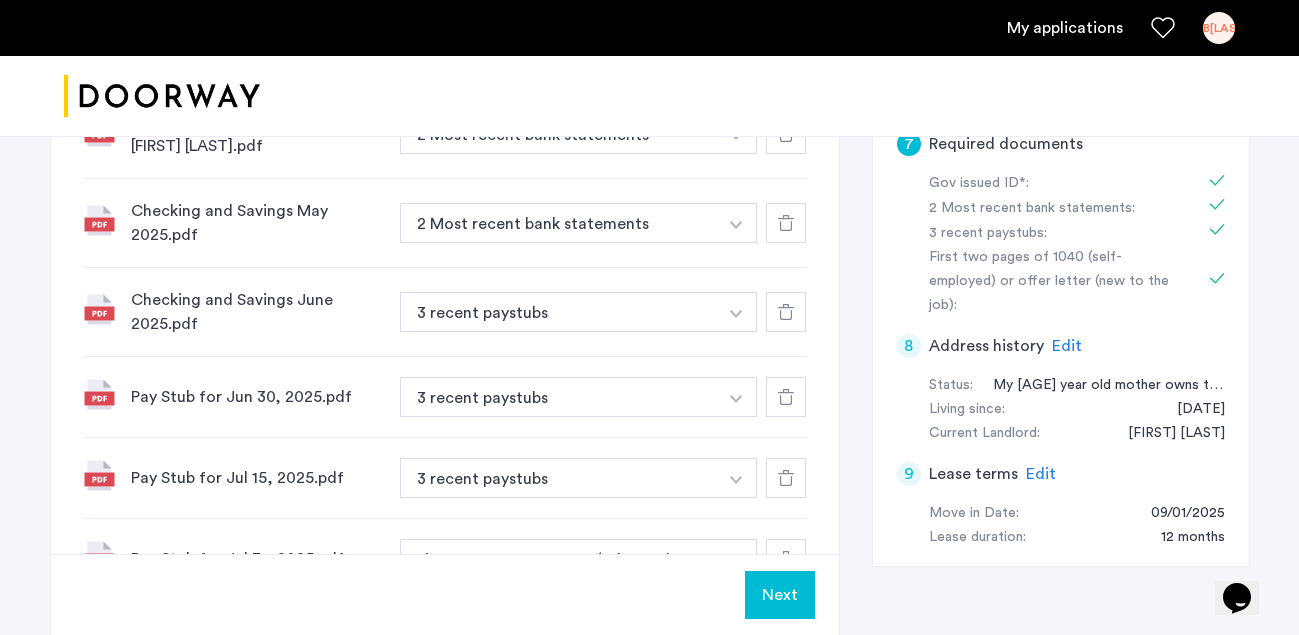 click at bounding box center [734, 49] 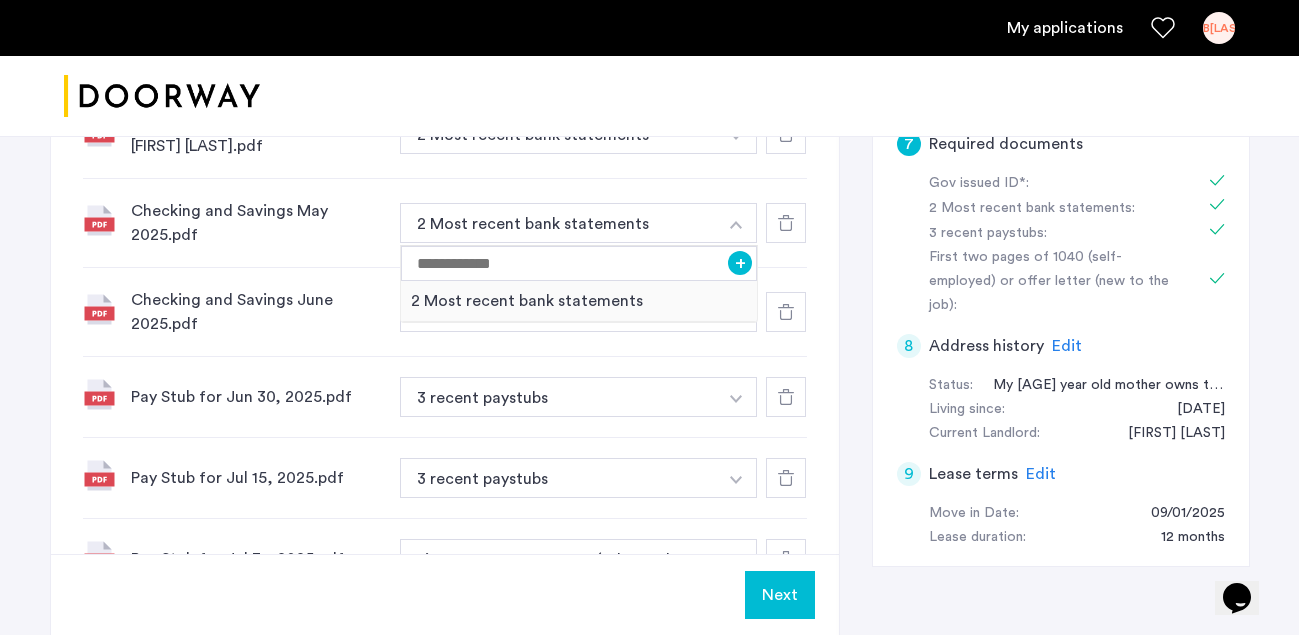 click at bounding box center [736, 223] 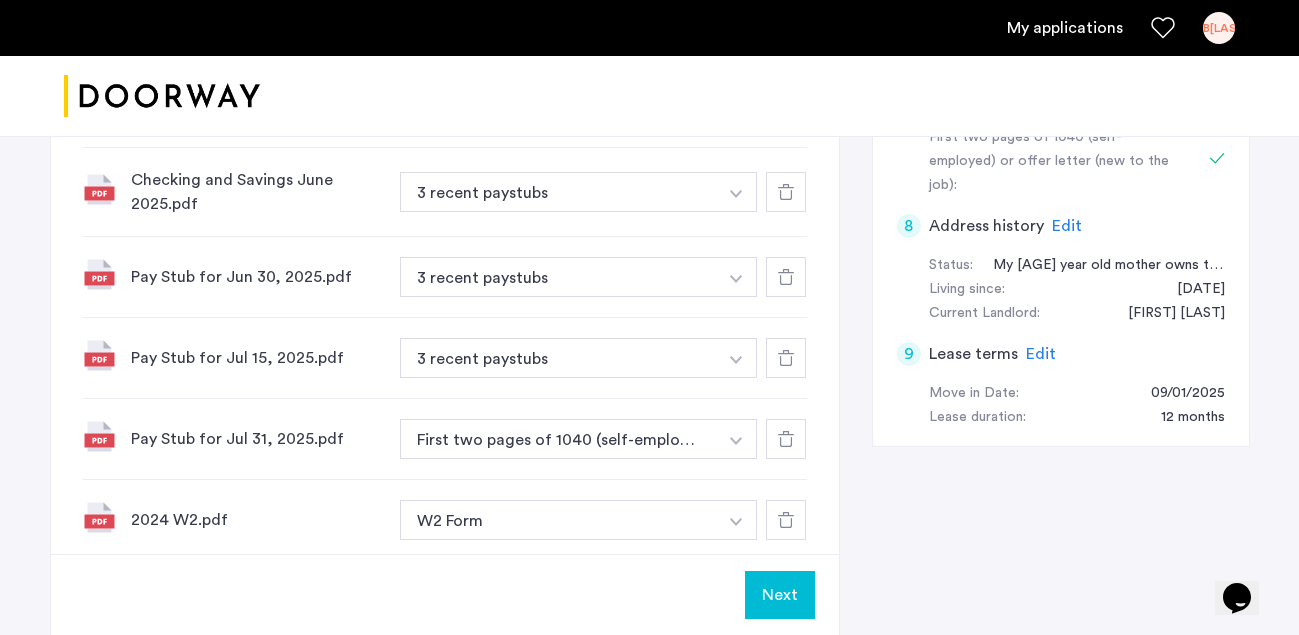 scroll, scrollTop: 1011, scrollLeft: 0, axis: vertical 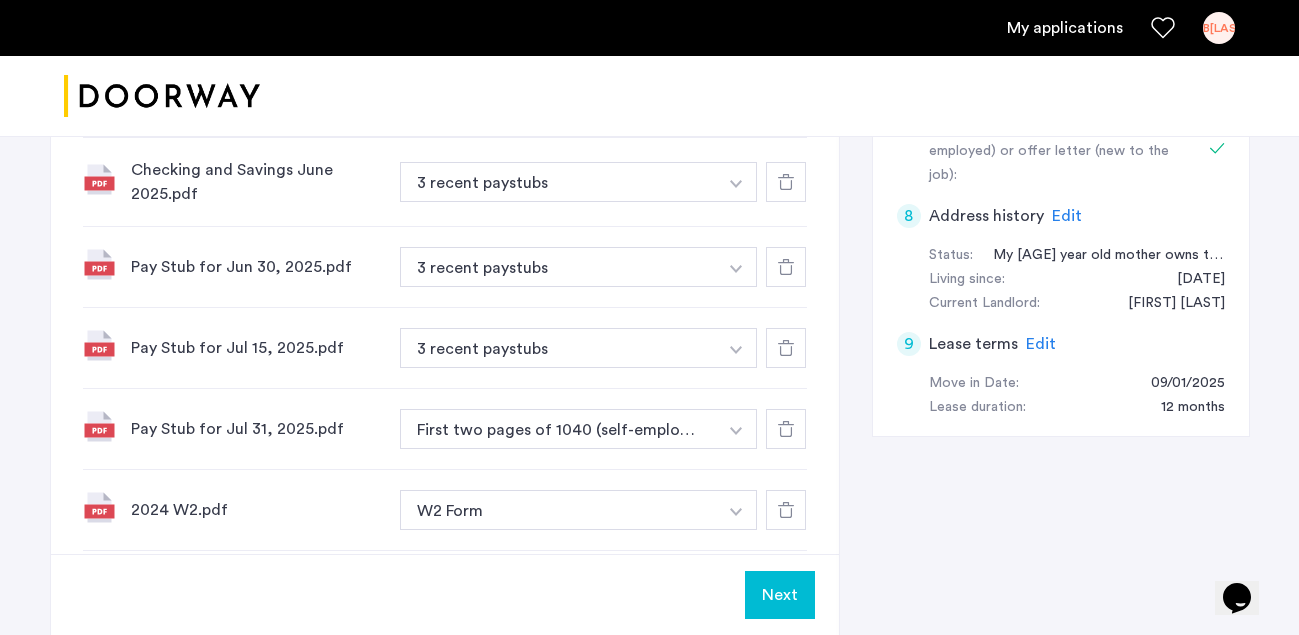 click at bounding box center [734, -79] 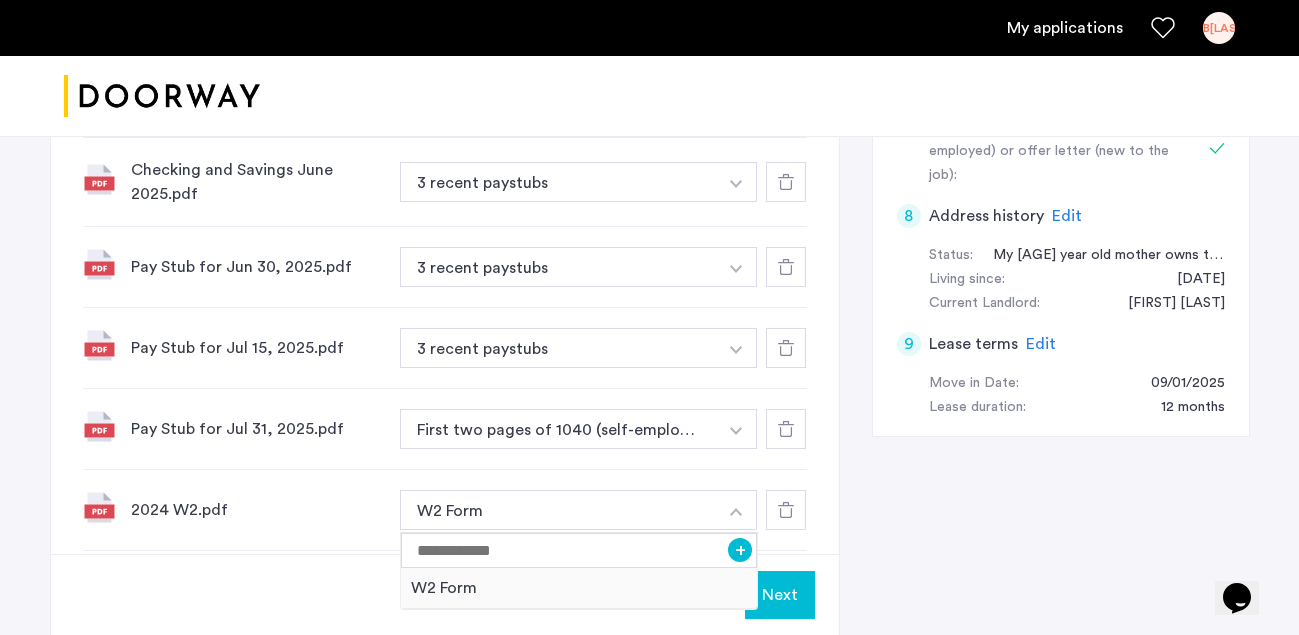 click on "7 Required documents  Gov issued ID*  2 Most recent bank statements  3 recent paystubs  First two pages of 1040 (self-employed) or offer letter (new to the job)  Upload your documents and save your progress. Return anytime to complete your submission.  Drag & drop your files (.png, .jpeg, .pdf, .jpg, .svg) Browse files Upload documents (.png, .jpeg, .pdf, .jpg, .svg) Uploaded files BJenks ID Front.jpeg Gov issued ID + Gov issued ID Employment Verification for Brett Jenks.pdf 2 Most recent bank statements + 2 Most recent bank statements Checking and Savings May 2025.pdf 2 Most recent bank statements + 2 Most recent bank statements Checking and Savings June 2025.pdf 3 recent paystubs + 3 recent paystubs Pay Stub for Jun 30, 2025.pdf 3 recent paystubs + 3 recent paystubs Pay Stub for Jul 15, 2025.pdf 3 recent paystubs + 3 recent paystubs Pay Stub for Jul 31, 2025.pdf First two pages of 1040 (self-employed) or offer letter (new to the job) + First two pages of 1040 (self-employed) or offer letter (new to the job)" 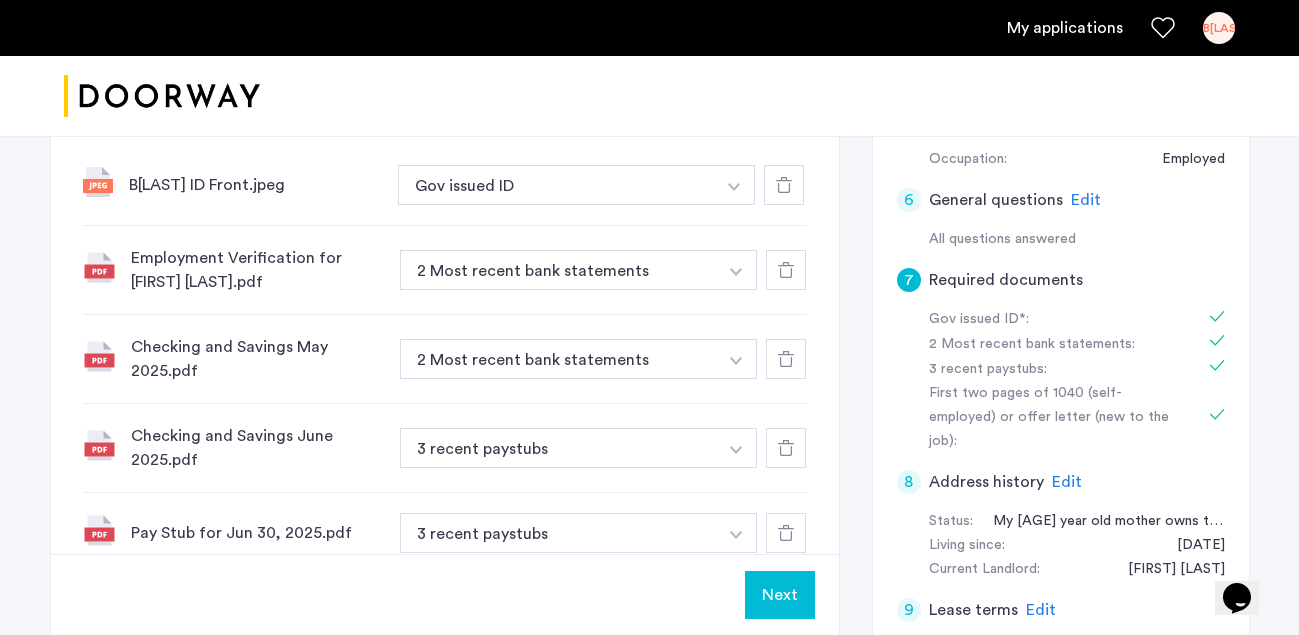 scroll, scrollTop: 746, scrollLeft: 0, axis: vertical 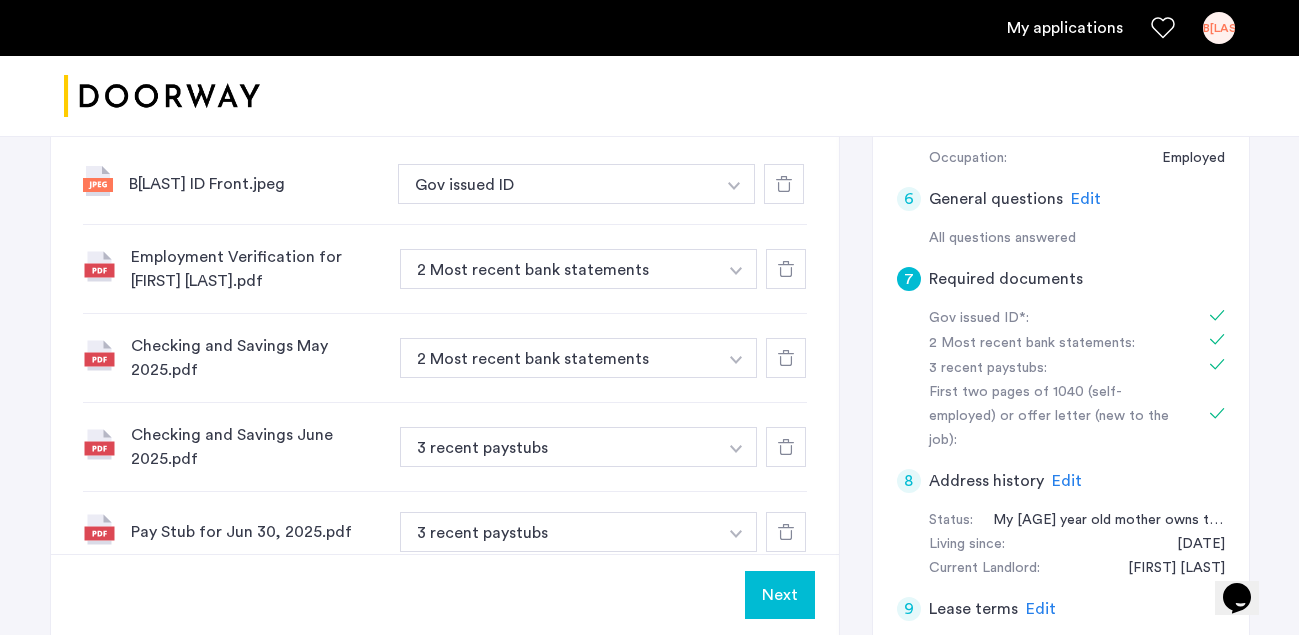 click at bounding box center (734, 186) 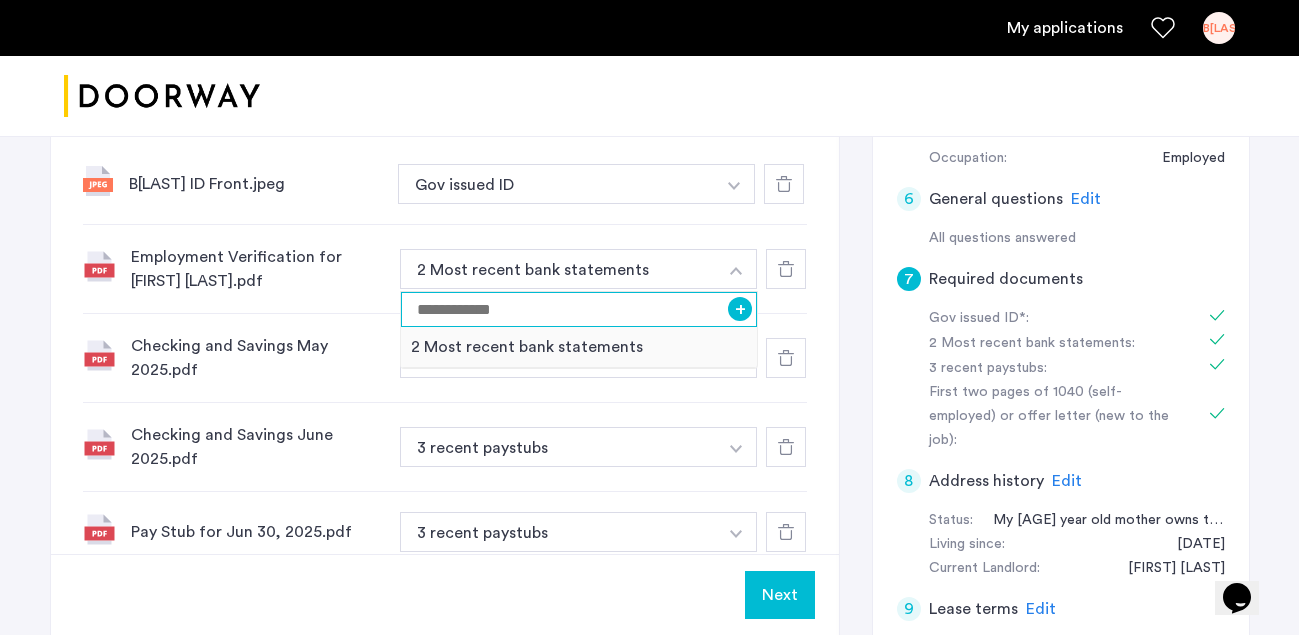 click at bounding box center (579, 309) 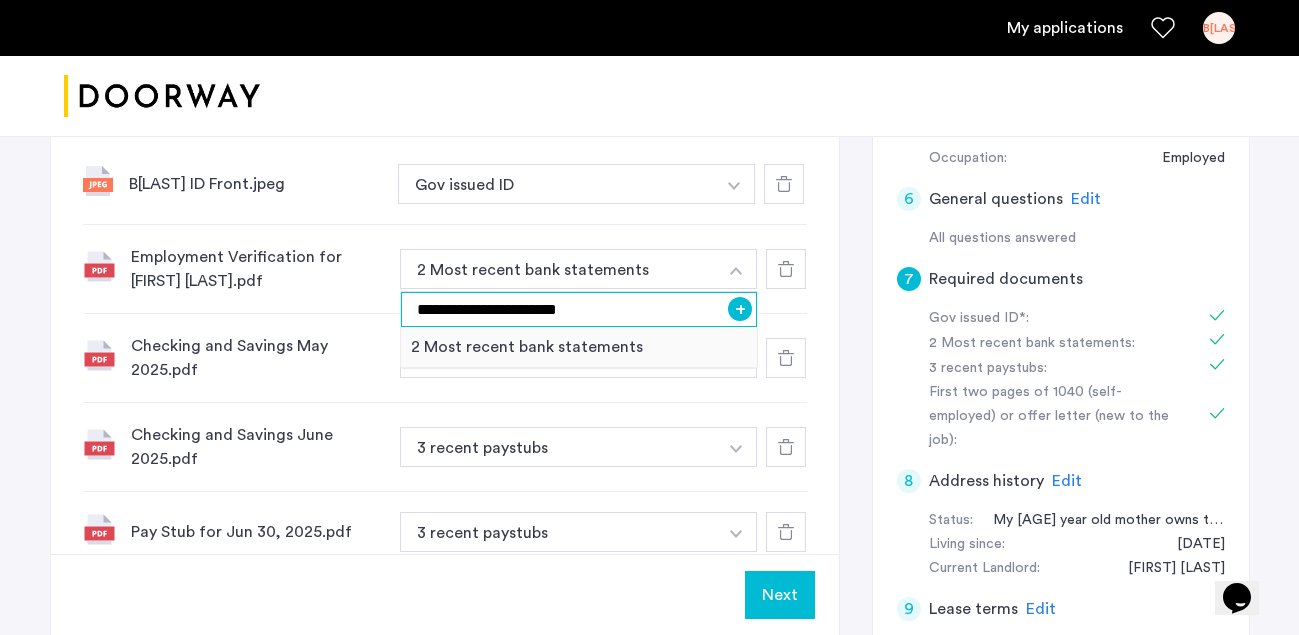 type on "**********" 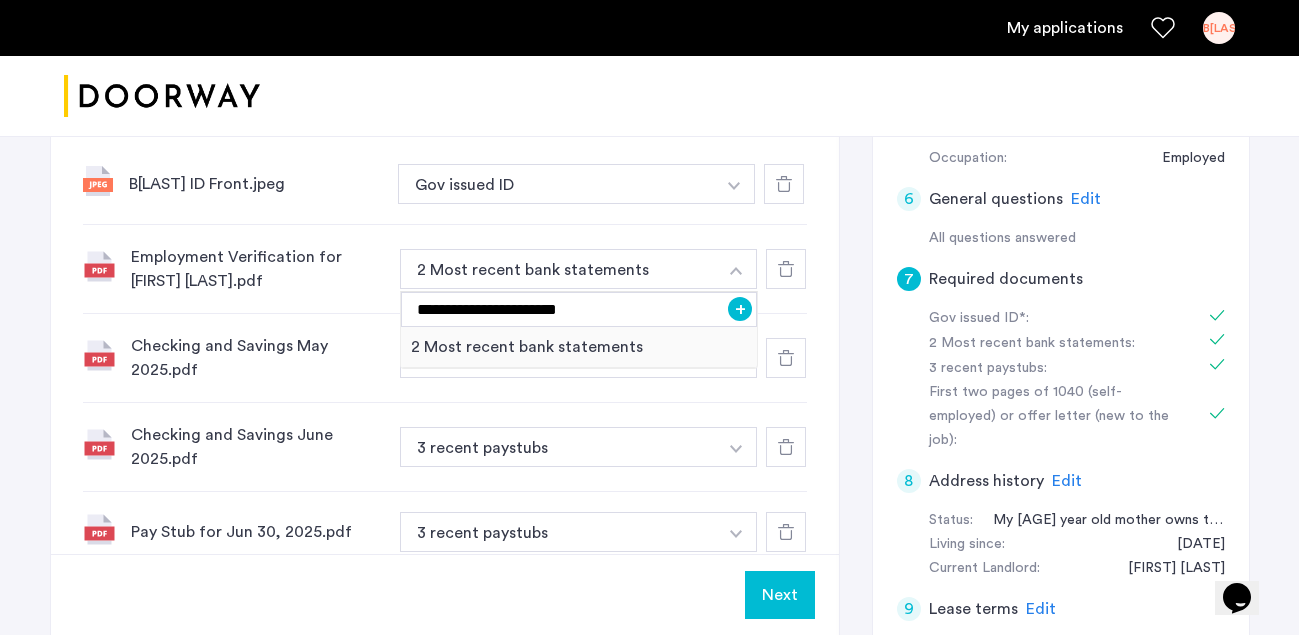 click on "+" at bounding box center [740, 309] 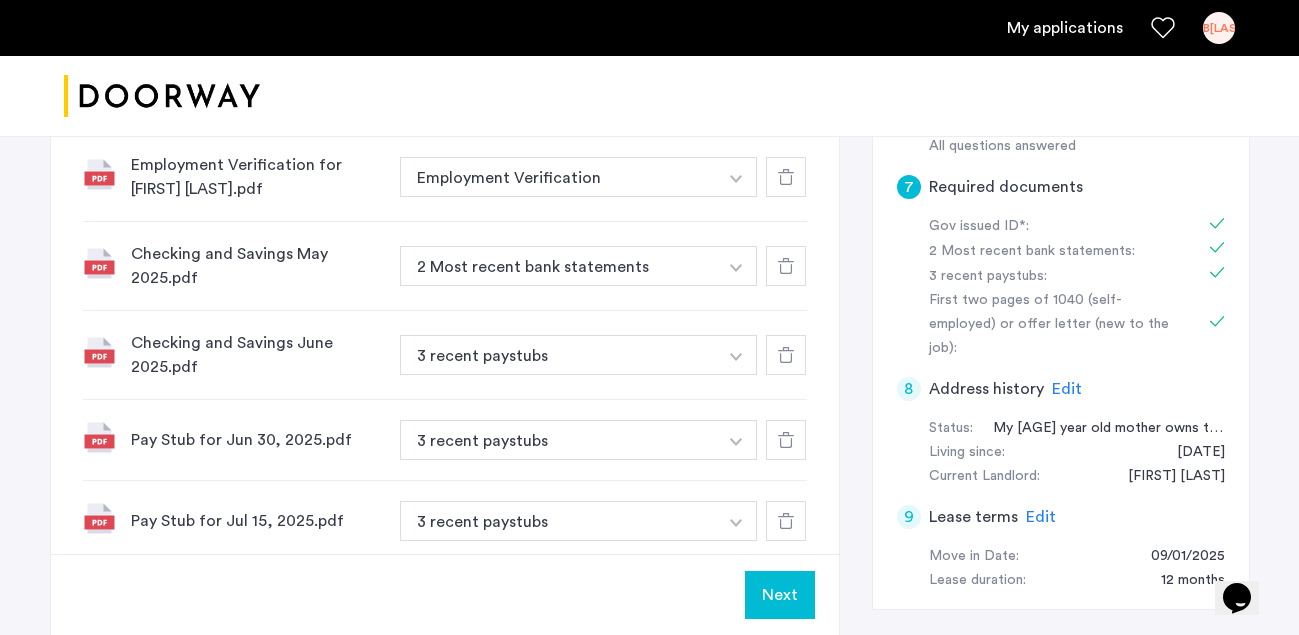 scroll, scrollTop: 844, scrollLeft: 0, axis: vertical 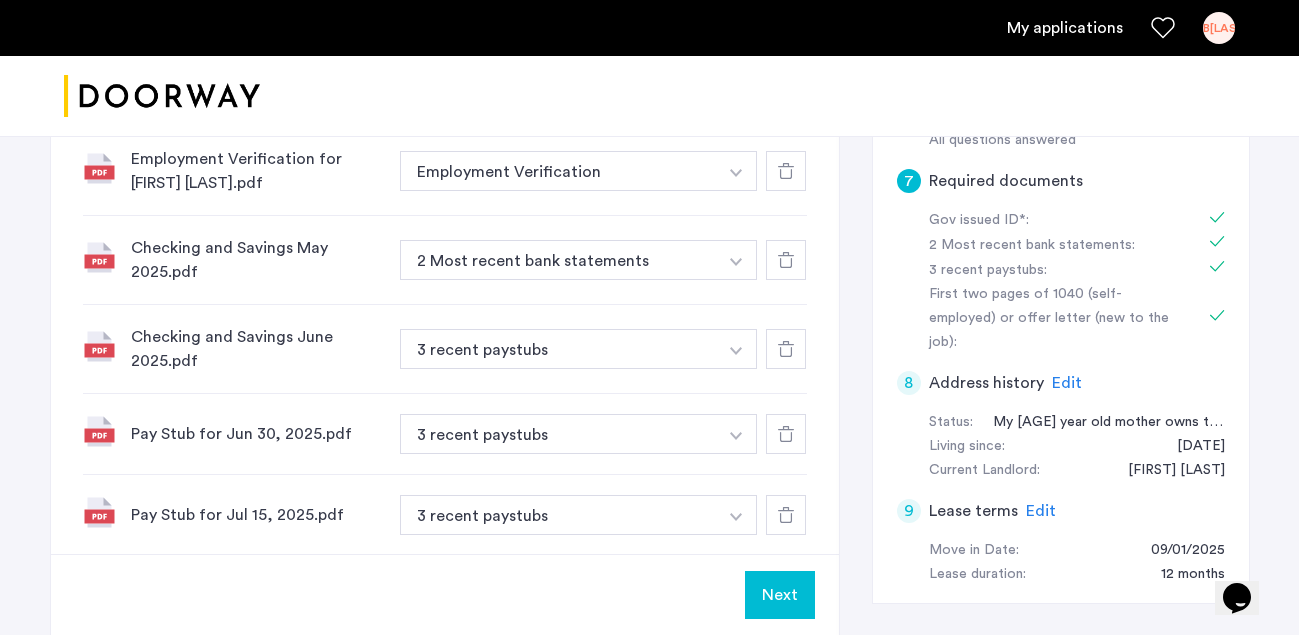 click at bounding box center (734, 88) 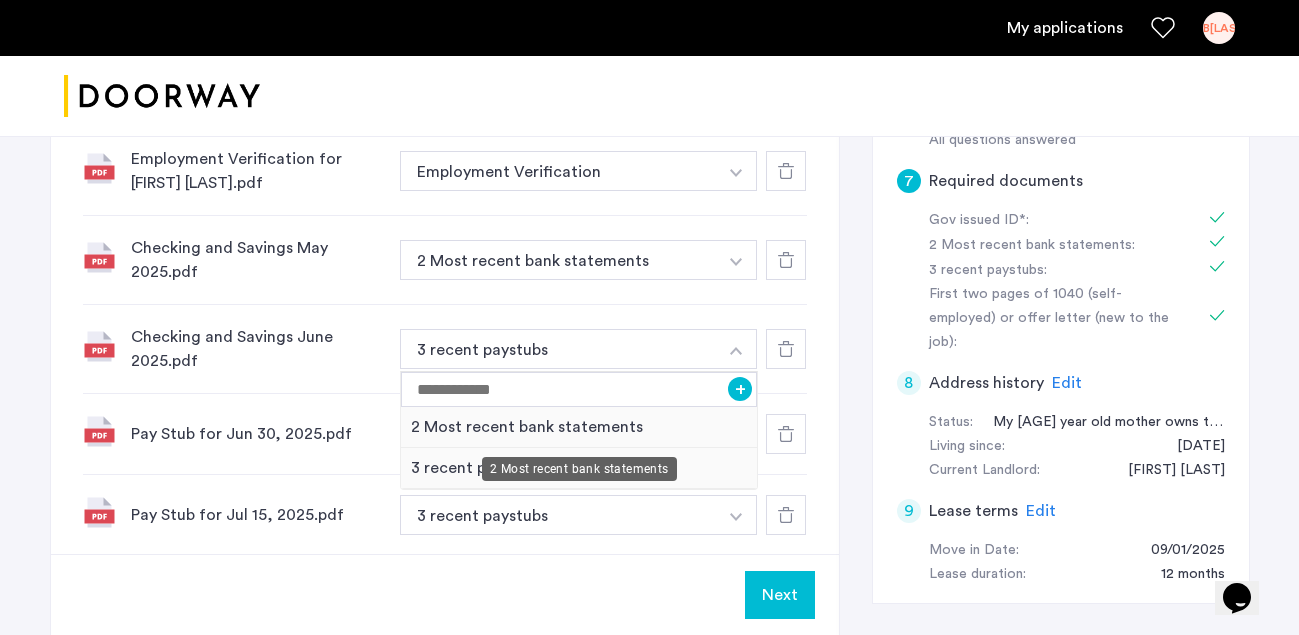 click on "2 Most recent bank statements" at bounding box center [579, 427] 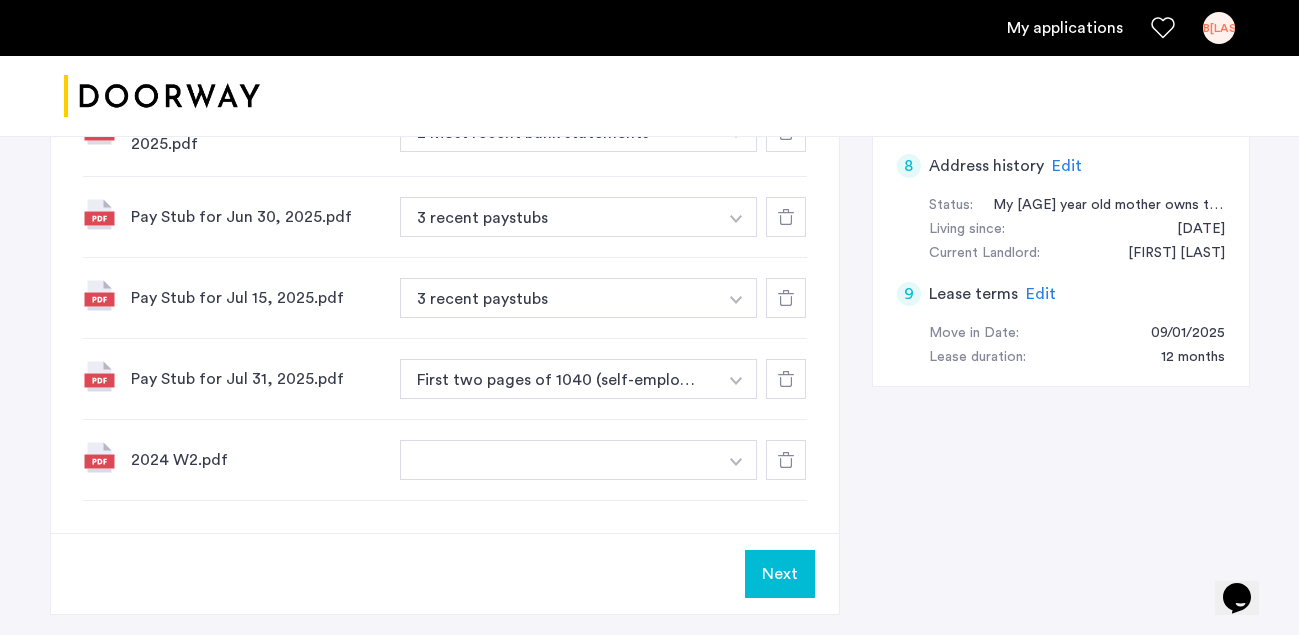 scroll, scrollTop: 1063, scrollLeft: 0, axis: vertical 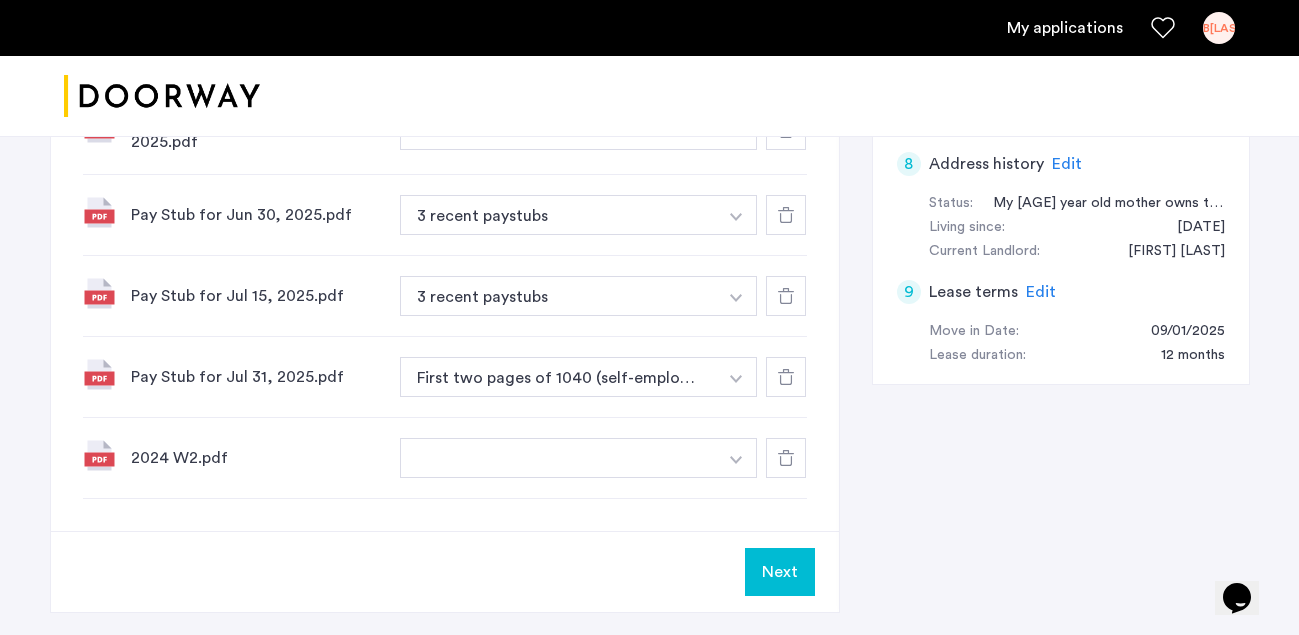 click at bounding box center (734, -131) 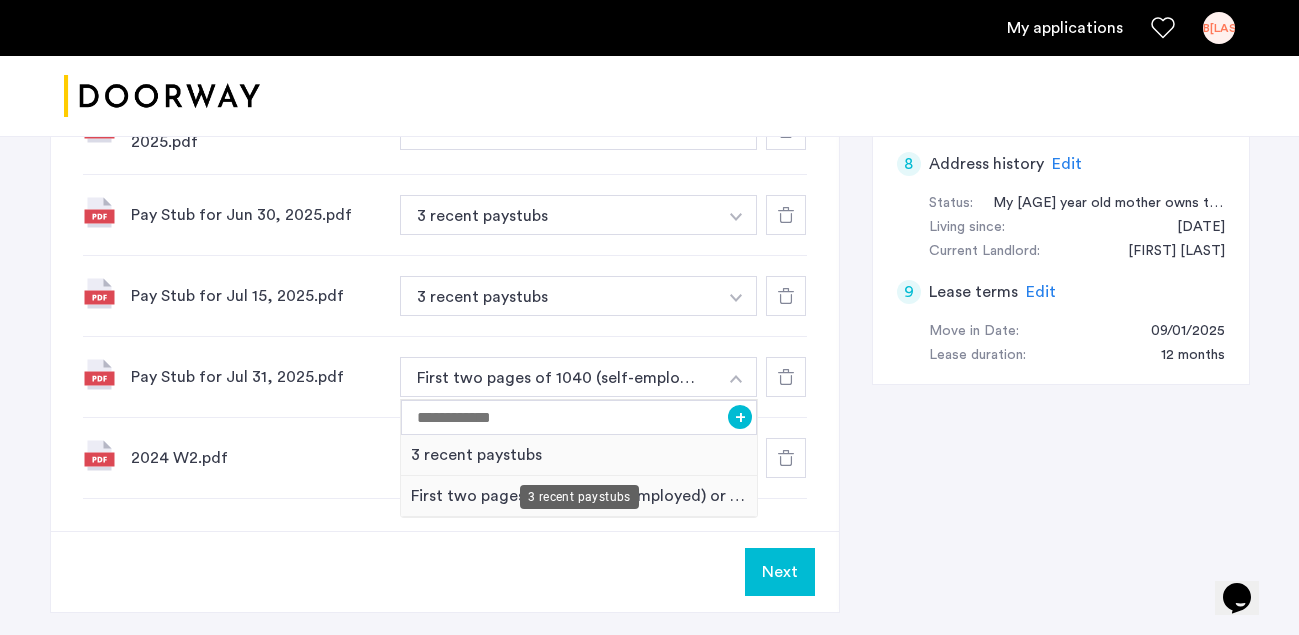 click on "3 recent paystubs" at bounding box center (579, 455) 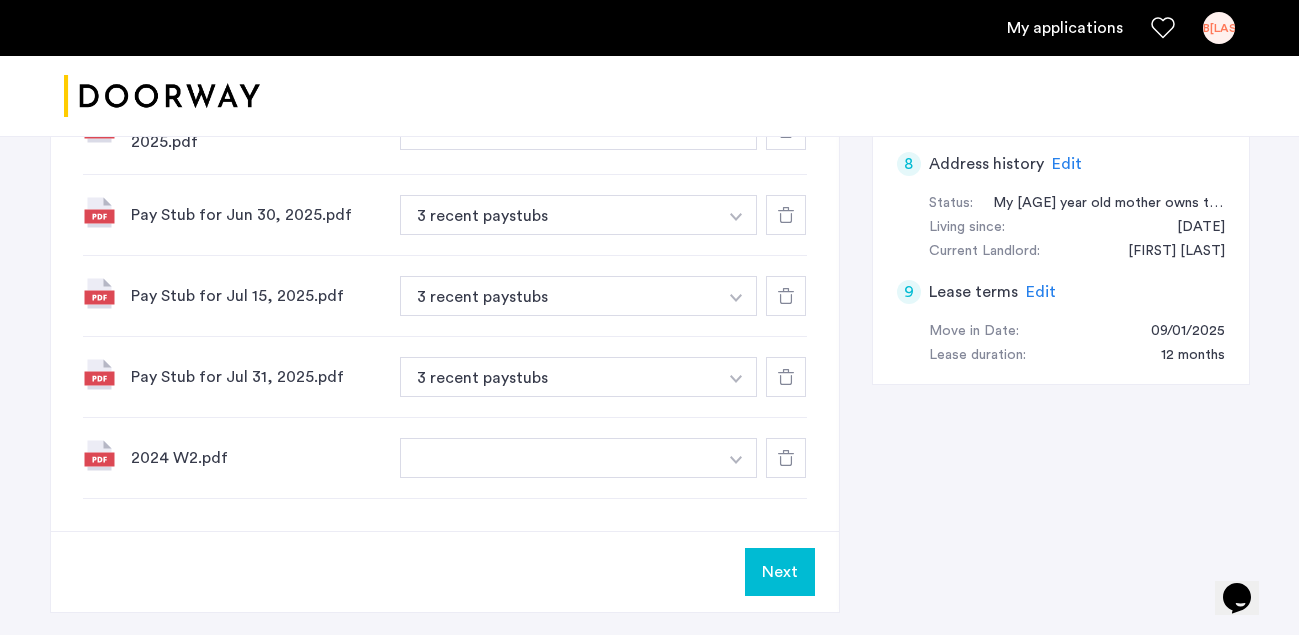 click at bounding box center (559, 458) 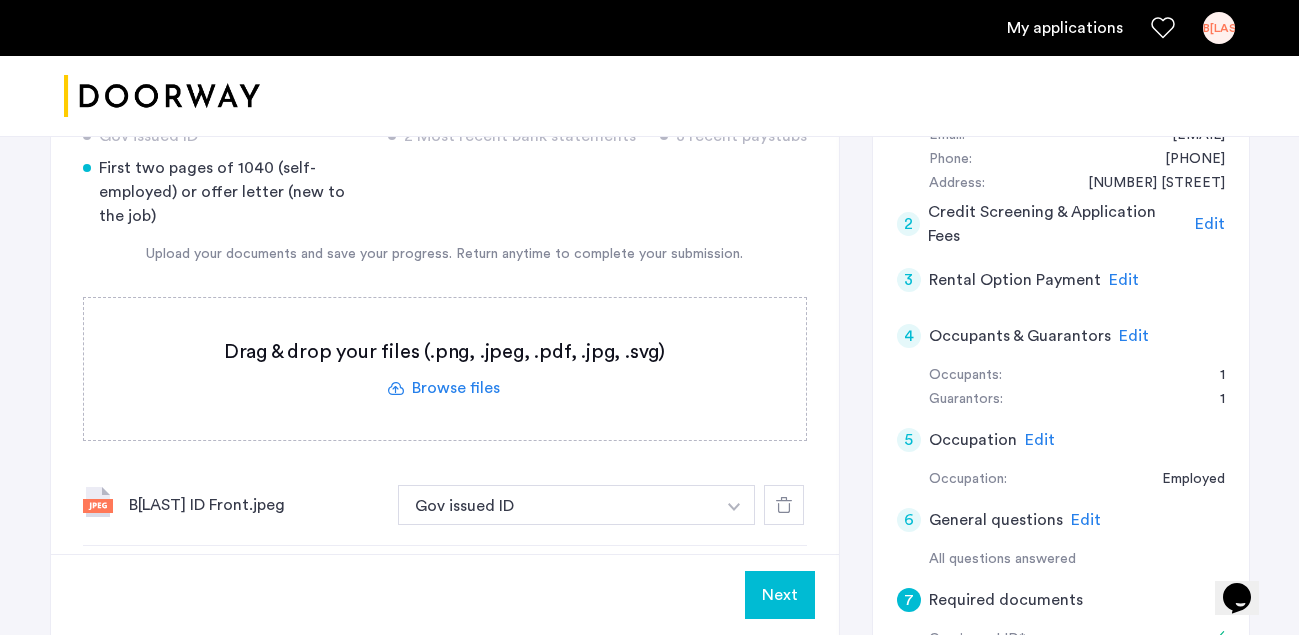 scroll, scrollTop: 418, scrollLeft: 0, axis: vertical 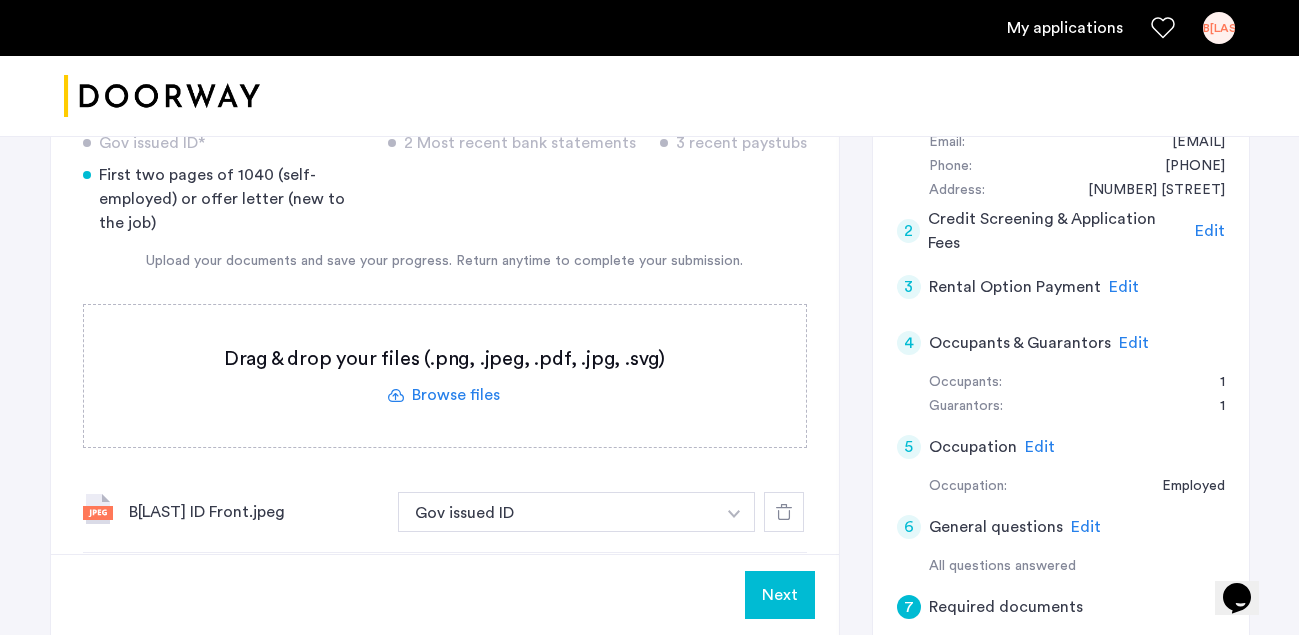 click 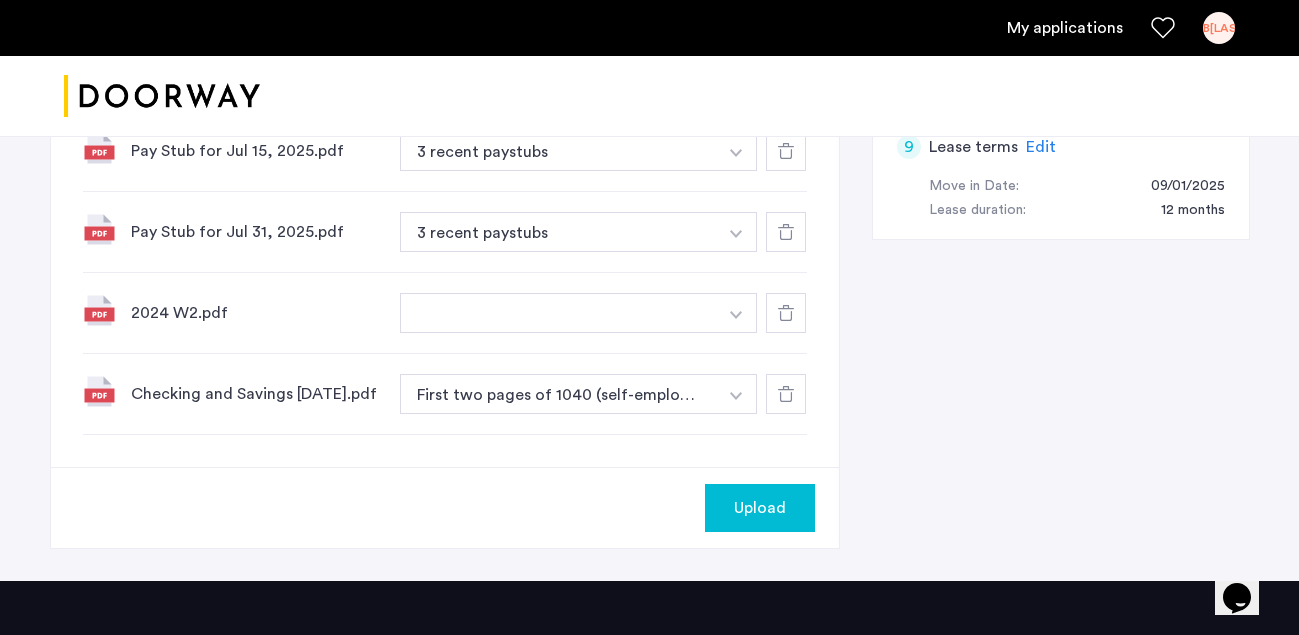 scroll, scrollTop: 1211, scrollLeft: 0, axis: vertical 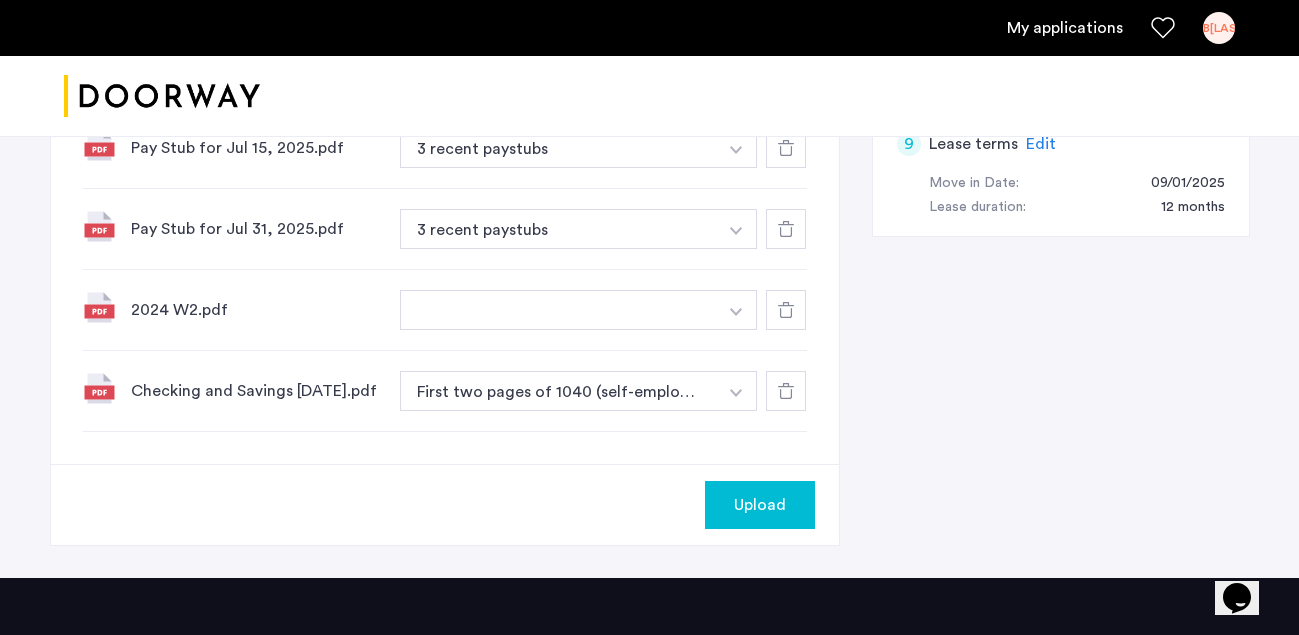 click at bounding box center (734, -279) 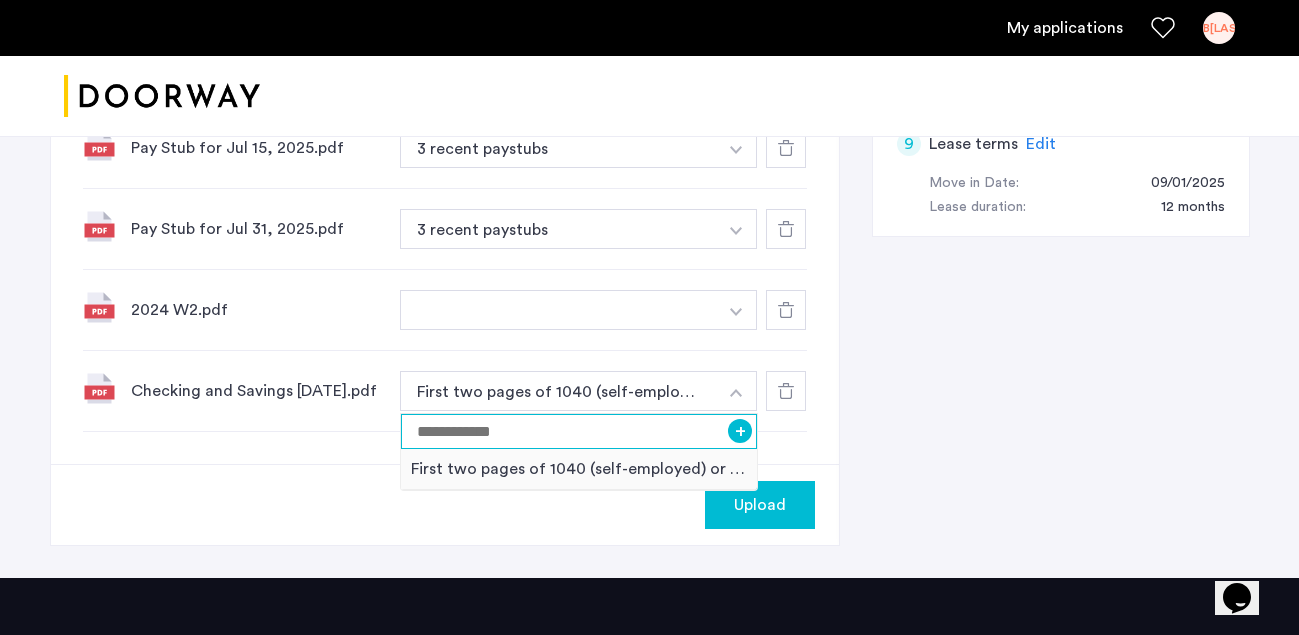 click at bounding box center [579, 431] 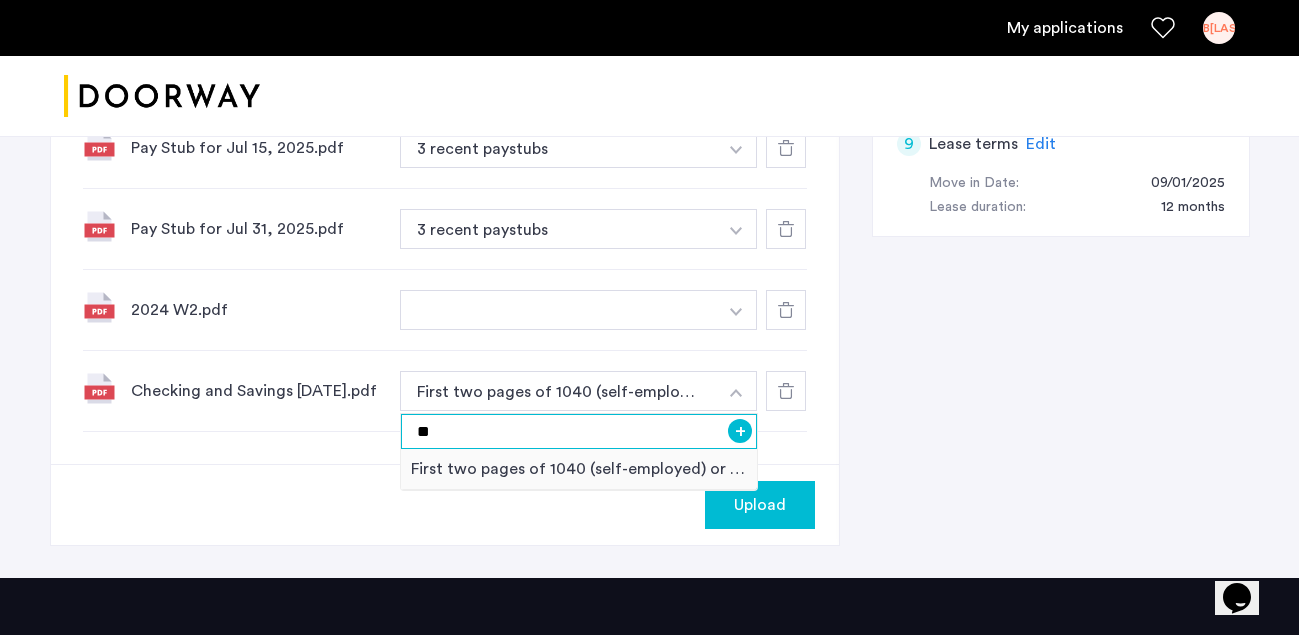 type on "*" 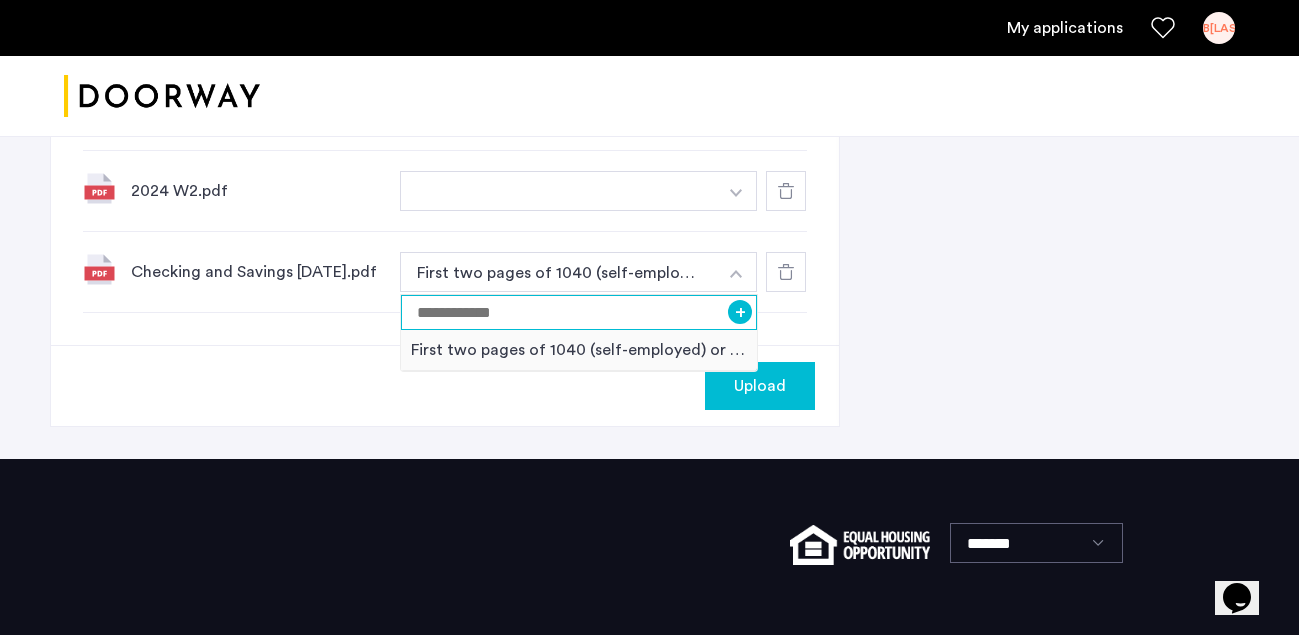 scroll, scrollTop: 1334, scrollLeft: 0, axis: vertical 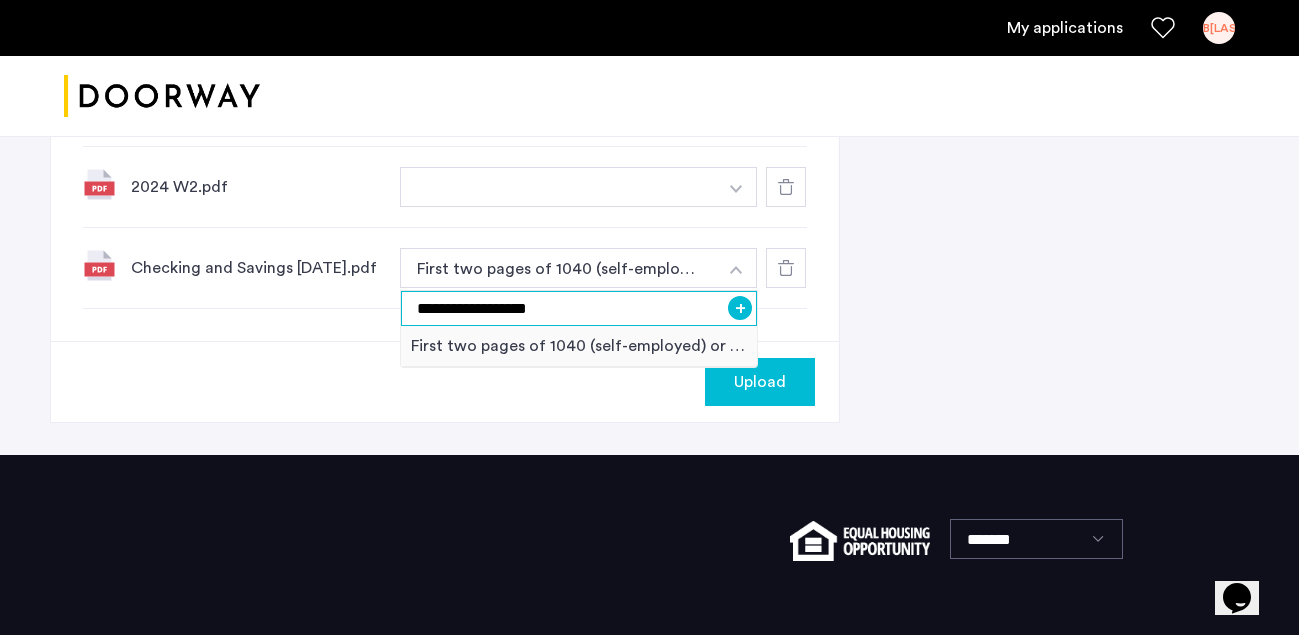 type on "**********" 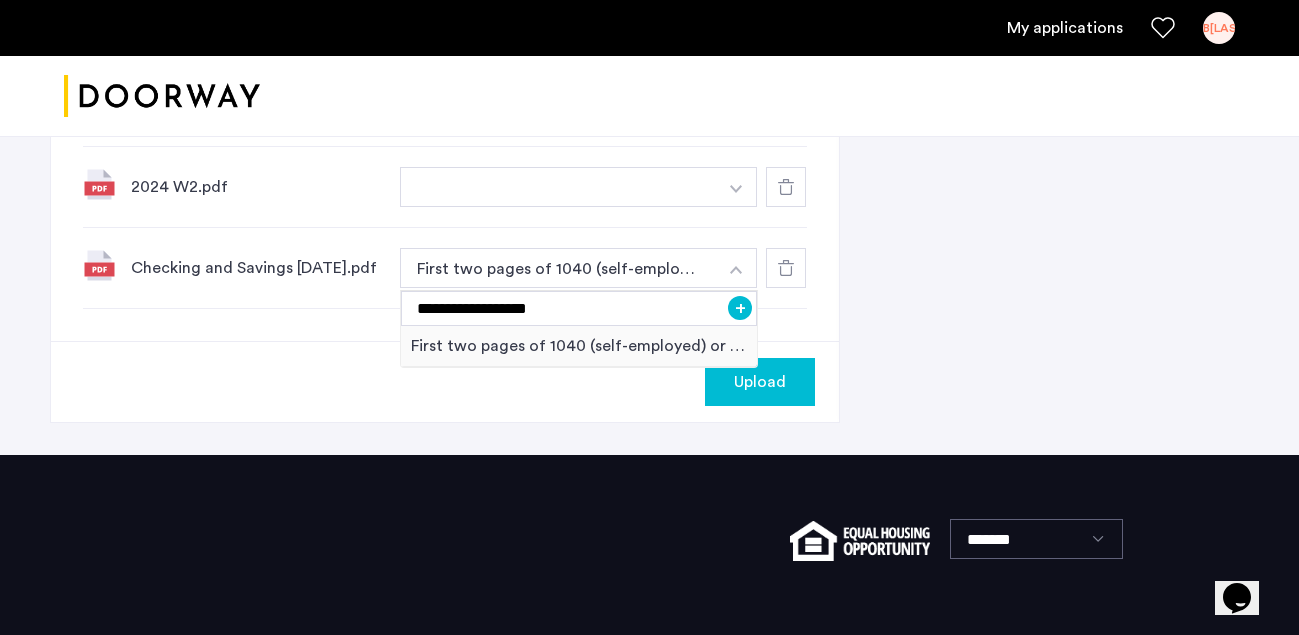 click on "+" at bounding box center [740, 308] 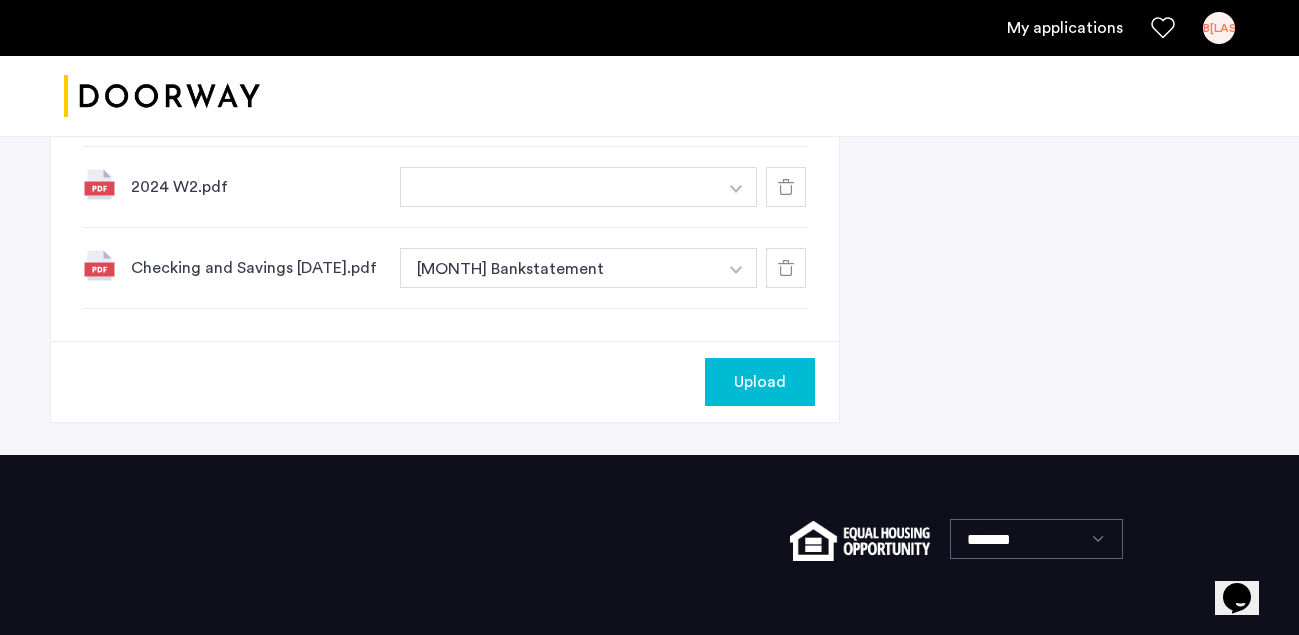 click at bounding box center [734, -404] 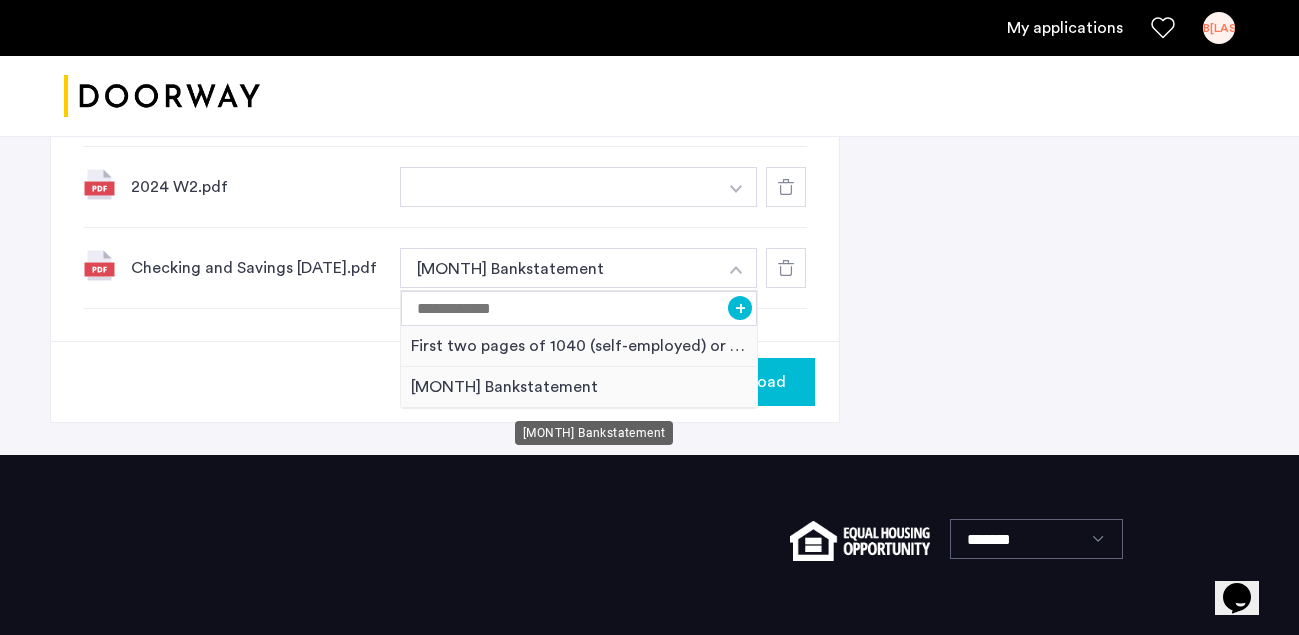 click on "July Bankstatement" at bounding box center [579, 387] 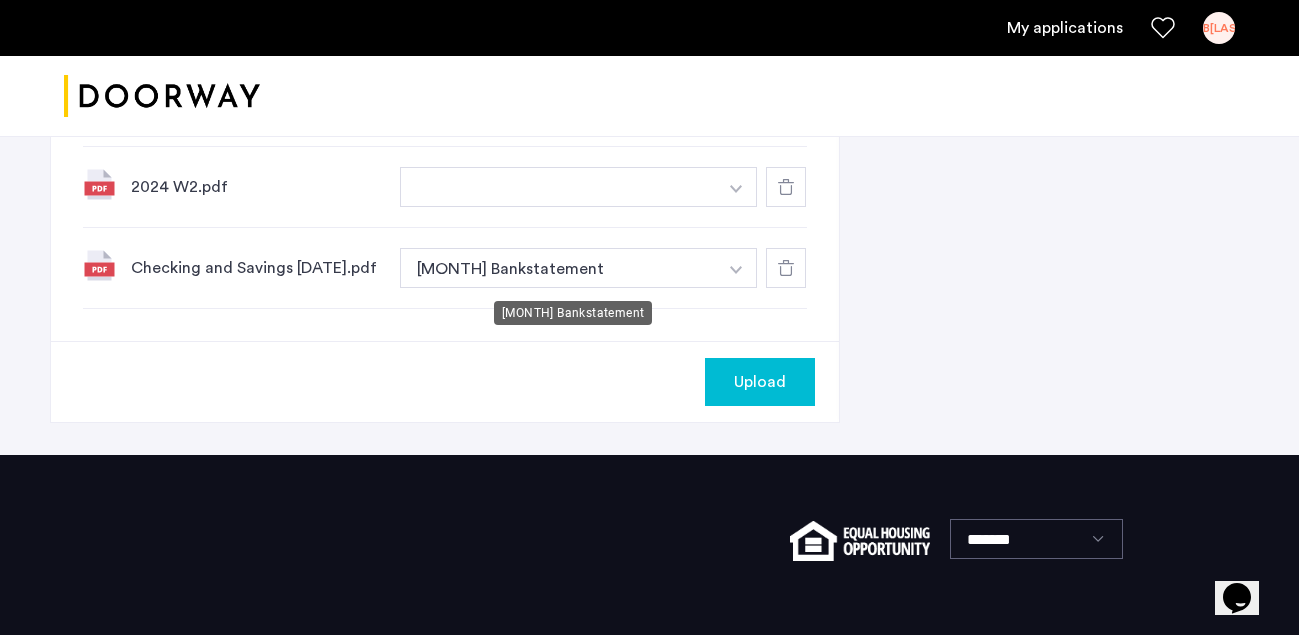 click on "July Bankstatement" at bounding box center [559, 268] 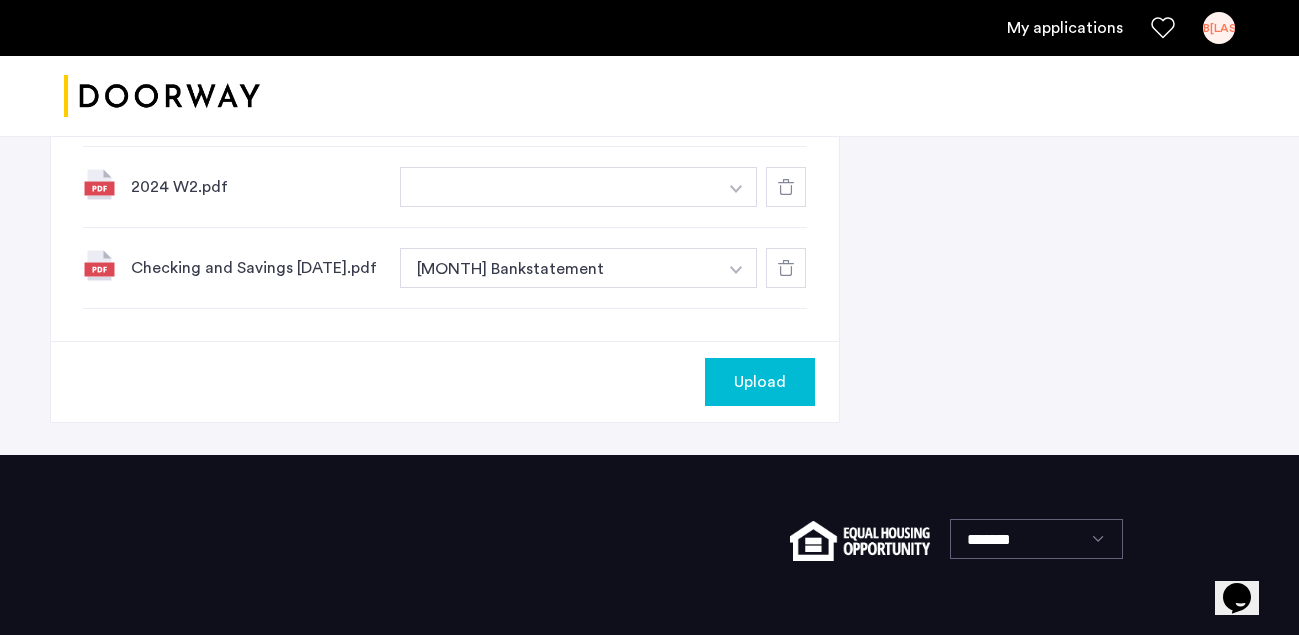 click at bounding box center [734, -404] 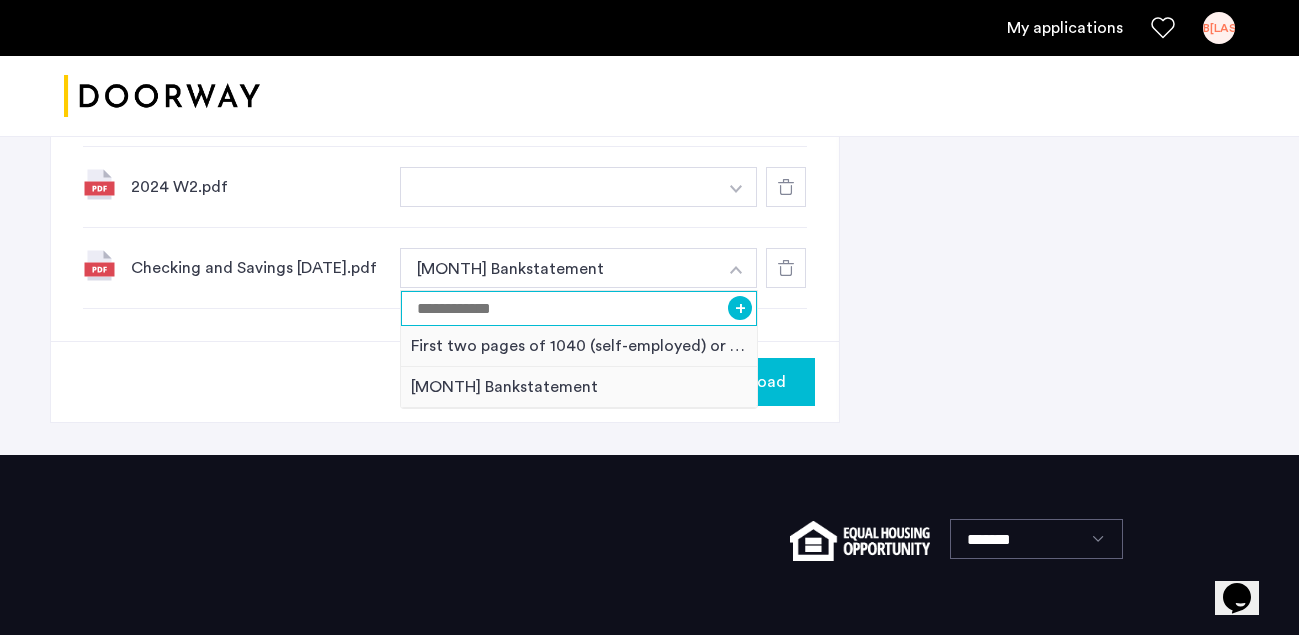 click at bounding box center [579, 308] 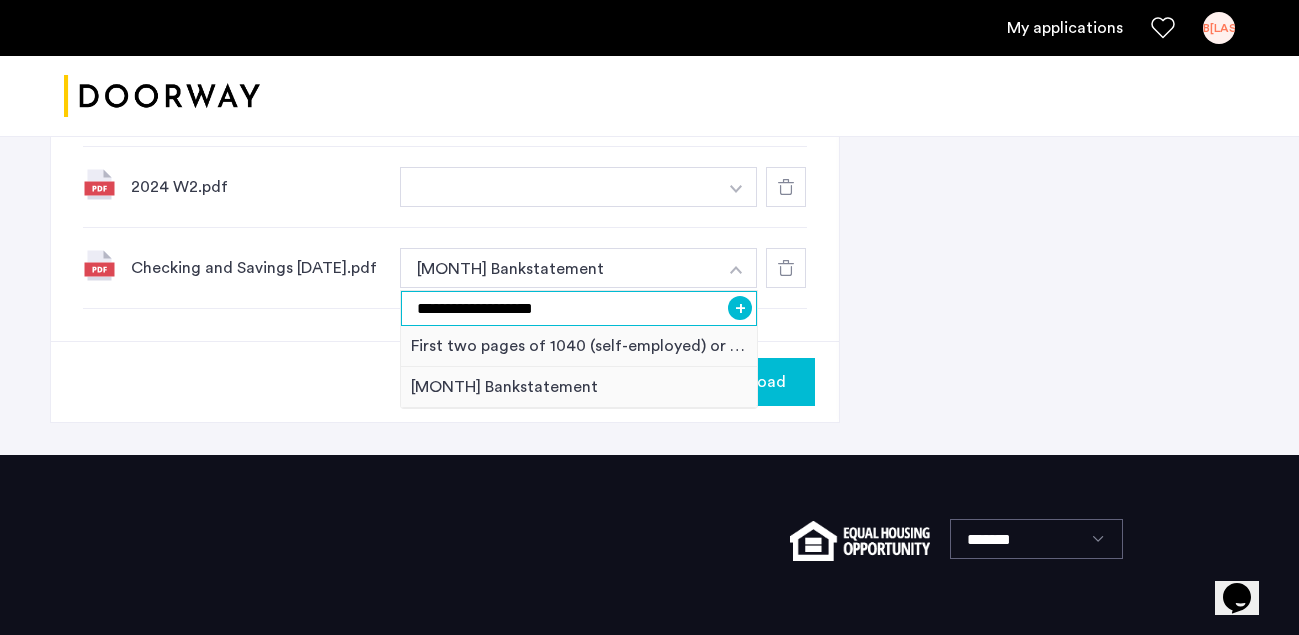 type on "**********" 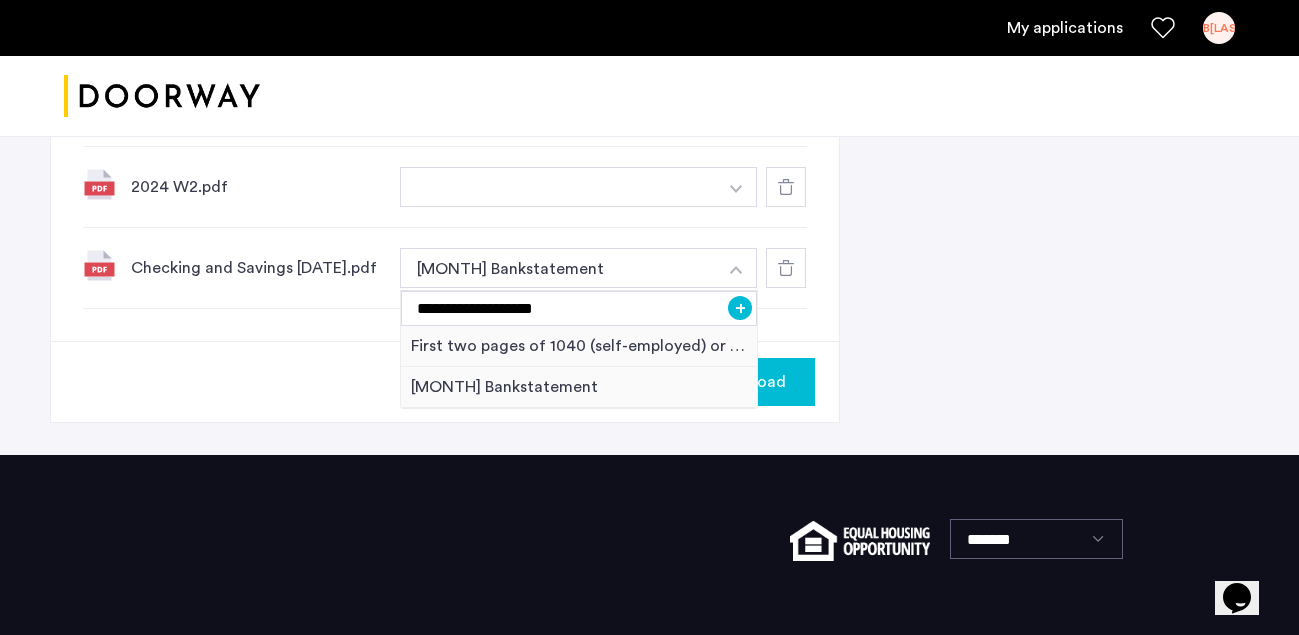 click on "+" at bounding box center (740, 308) 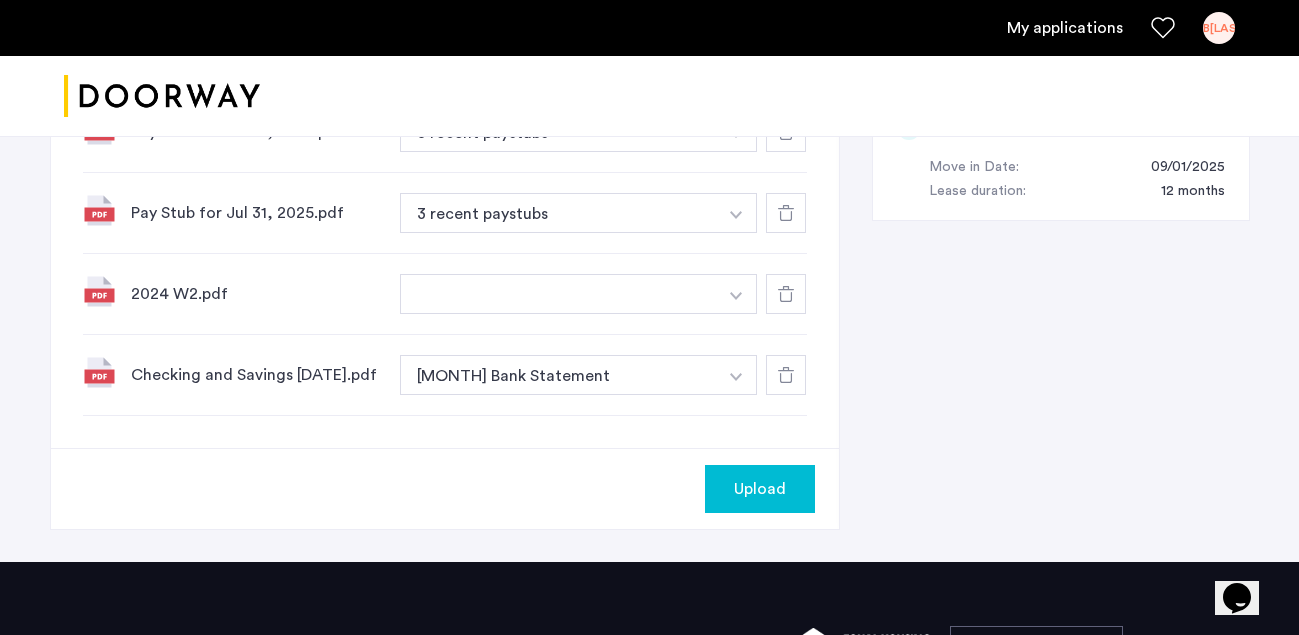 scroll, scrollTop: 1215, scrollLeft: 0, axis: vertical 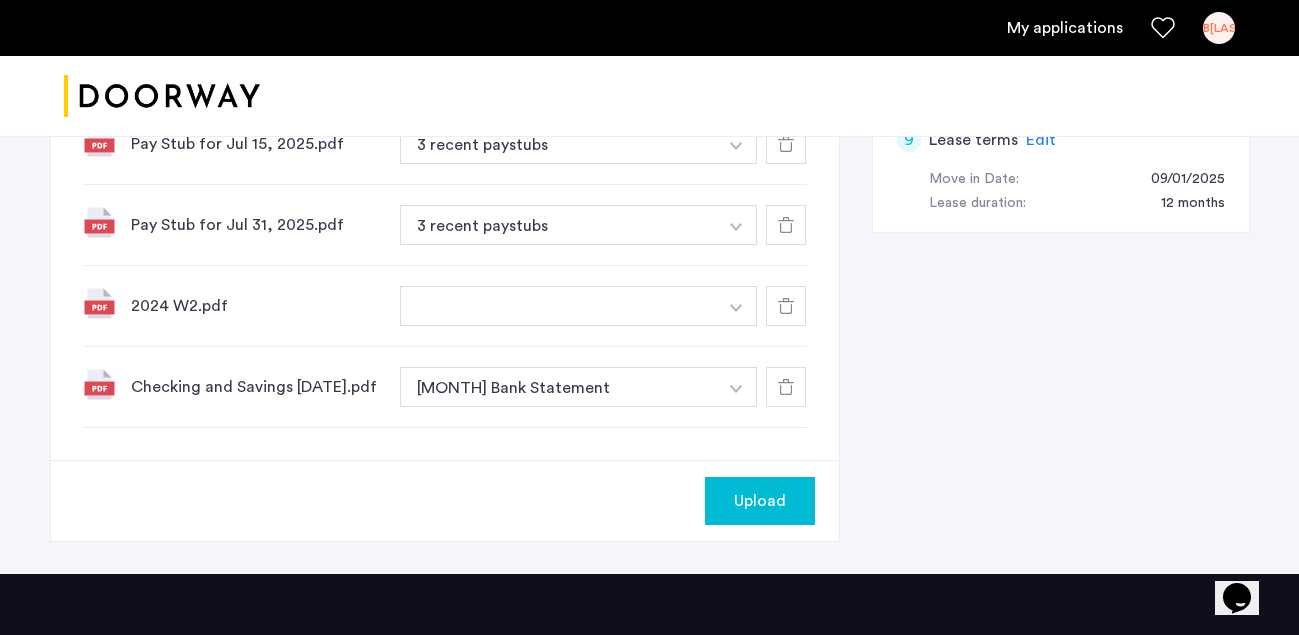 click at bounding box center [734, -283] 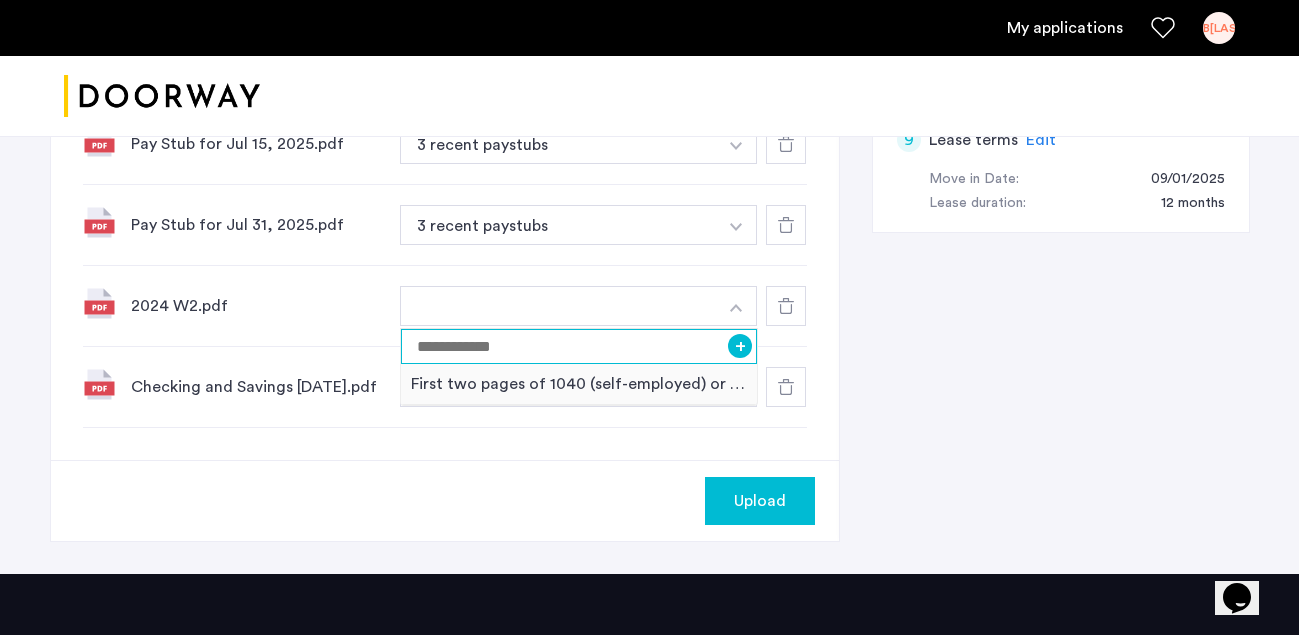 click at bounding box center (579, 346) 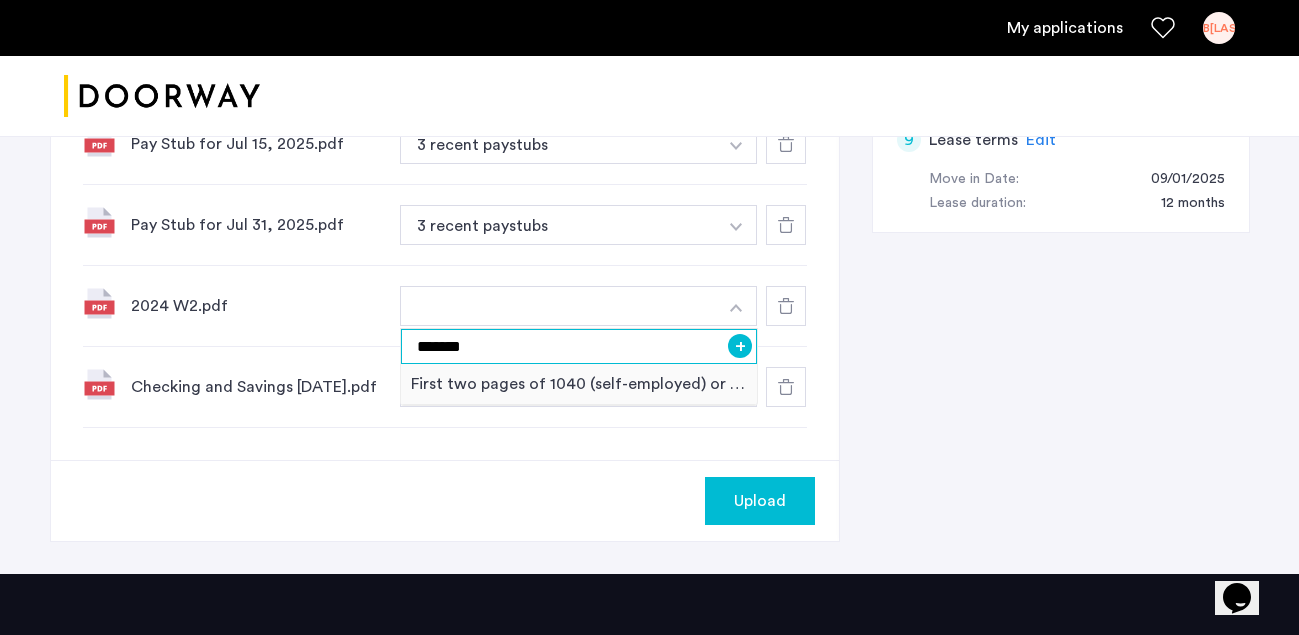 type on "*******" 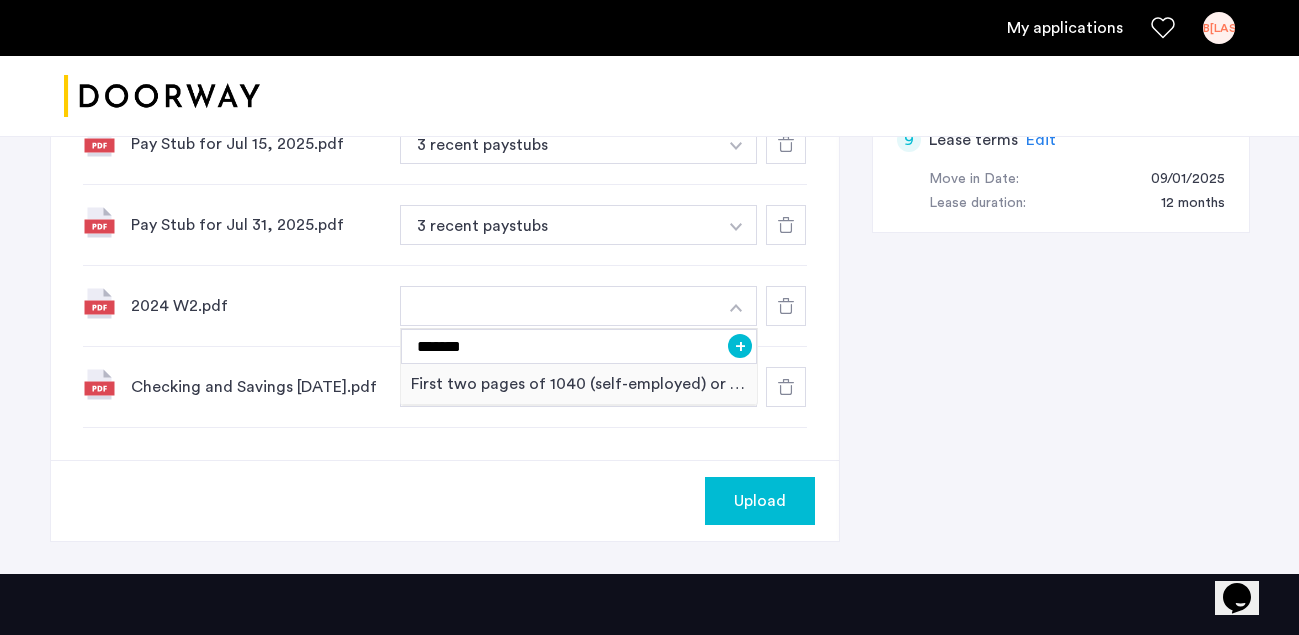 click on "+" at bounding box center (740, 346) 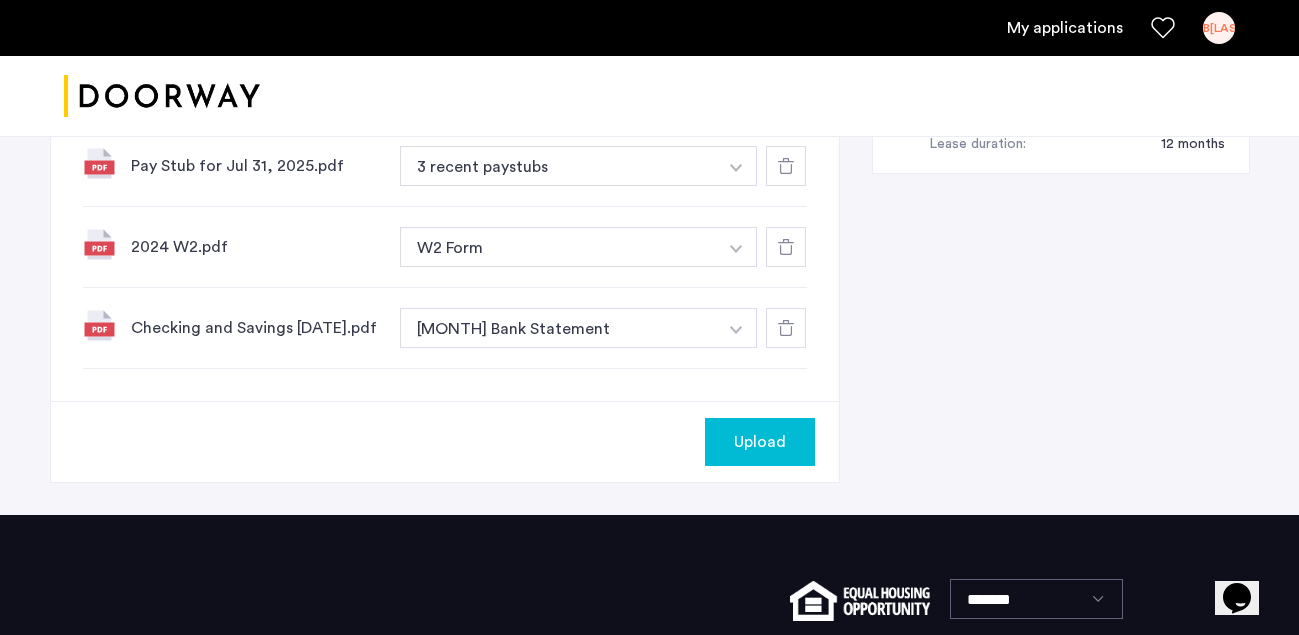 scroll, scrollTop: 1275, scrollLeft: 0, axis: vertical 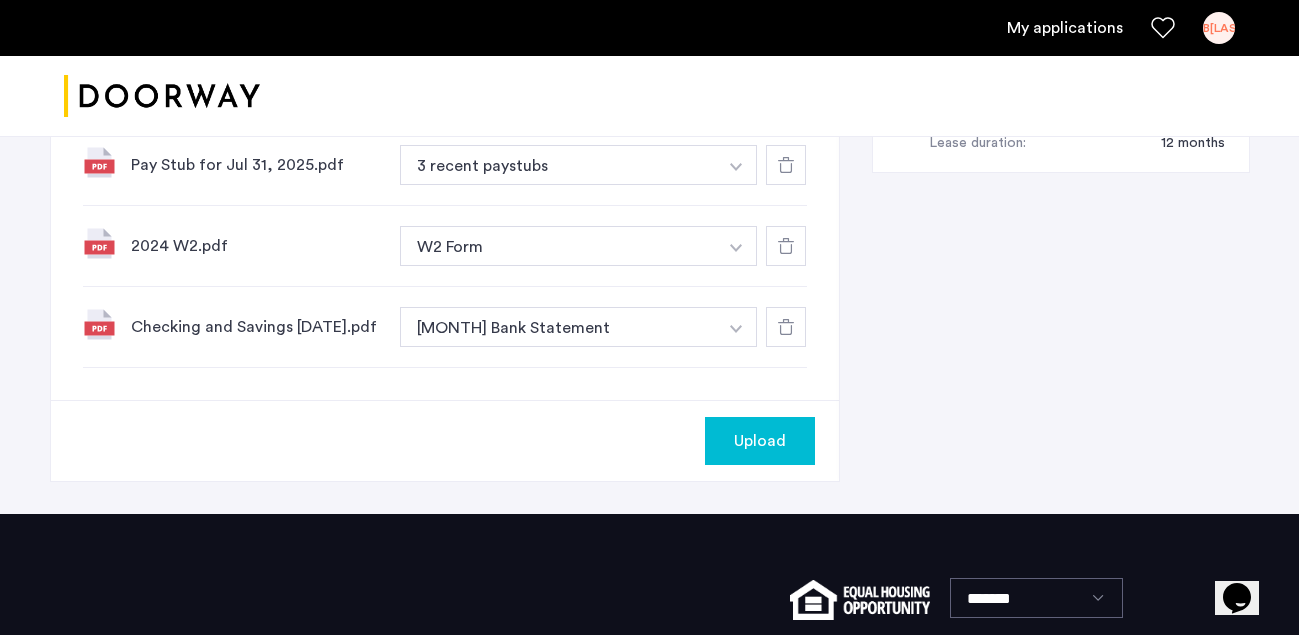 click on "Upload" 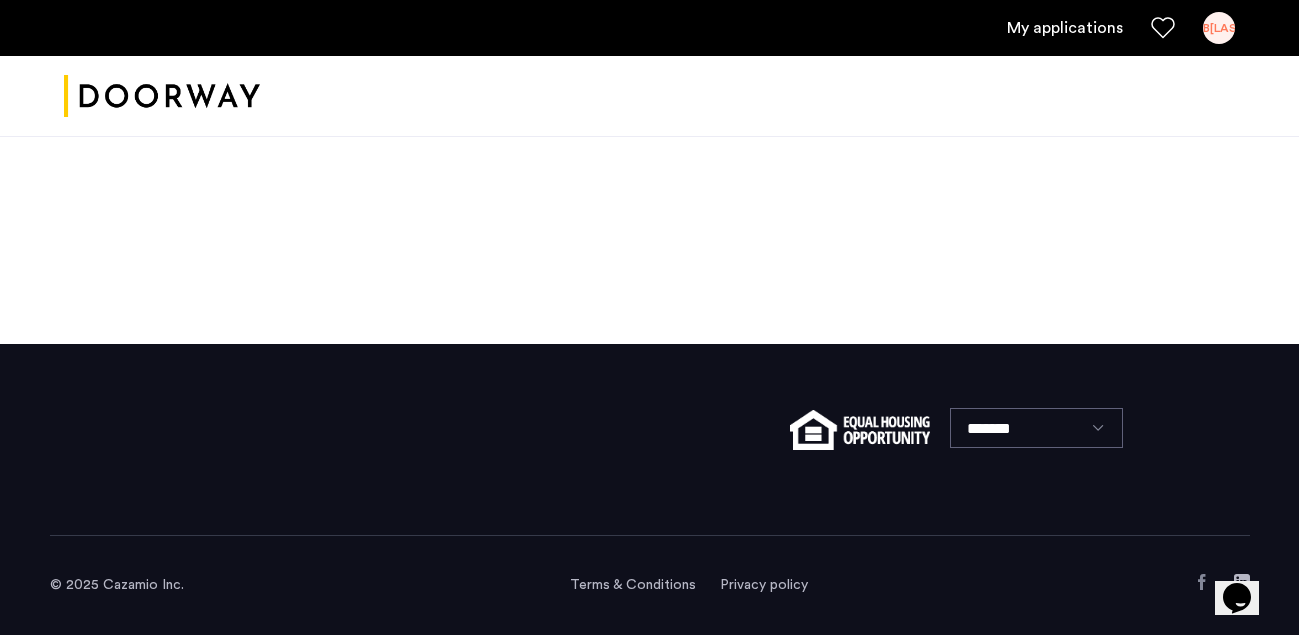 scroll, scrollTop: 0, scrollLeft: 0, axis: both 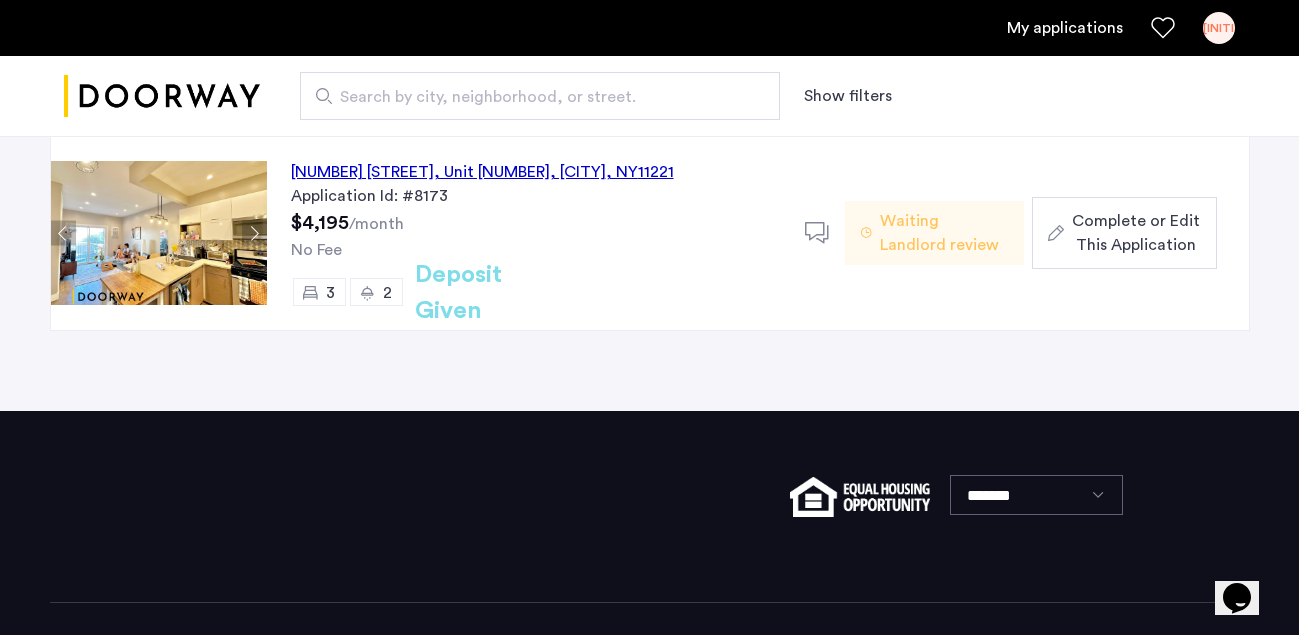 click on "Complete or Edit This Application" 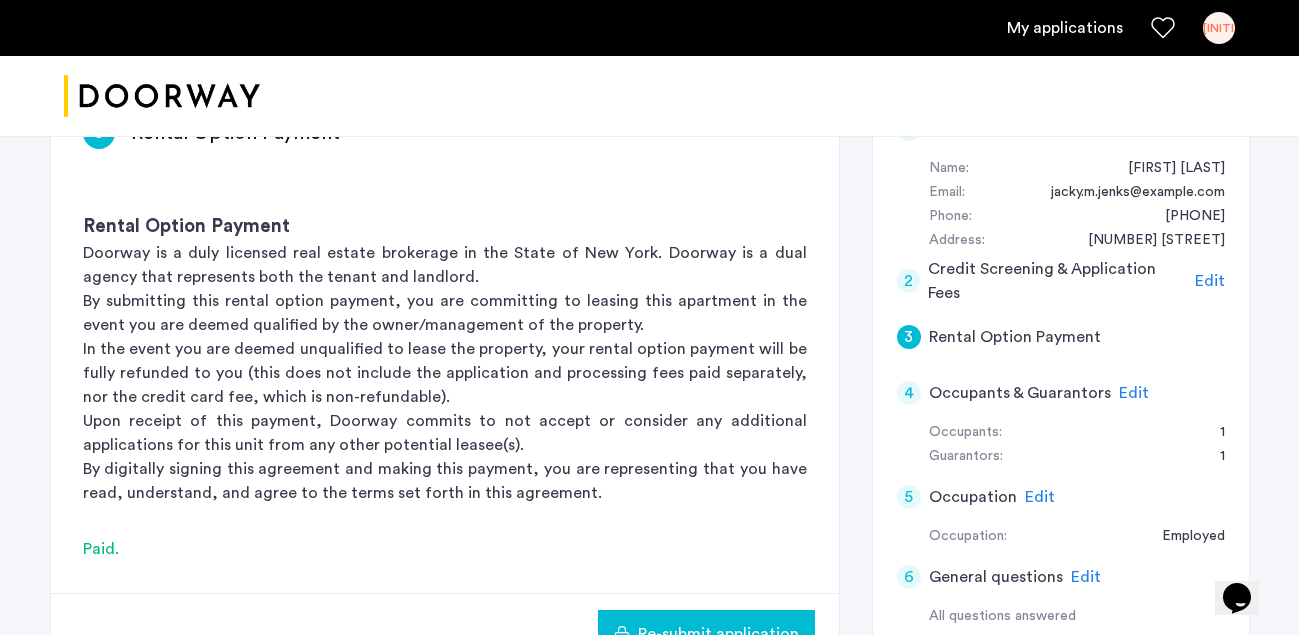 scroll, scrollTop: 632, scrollLeft: 0, axis: vertical 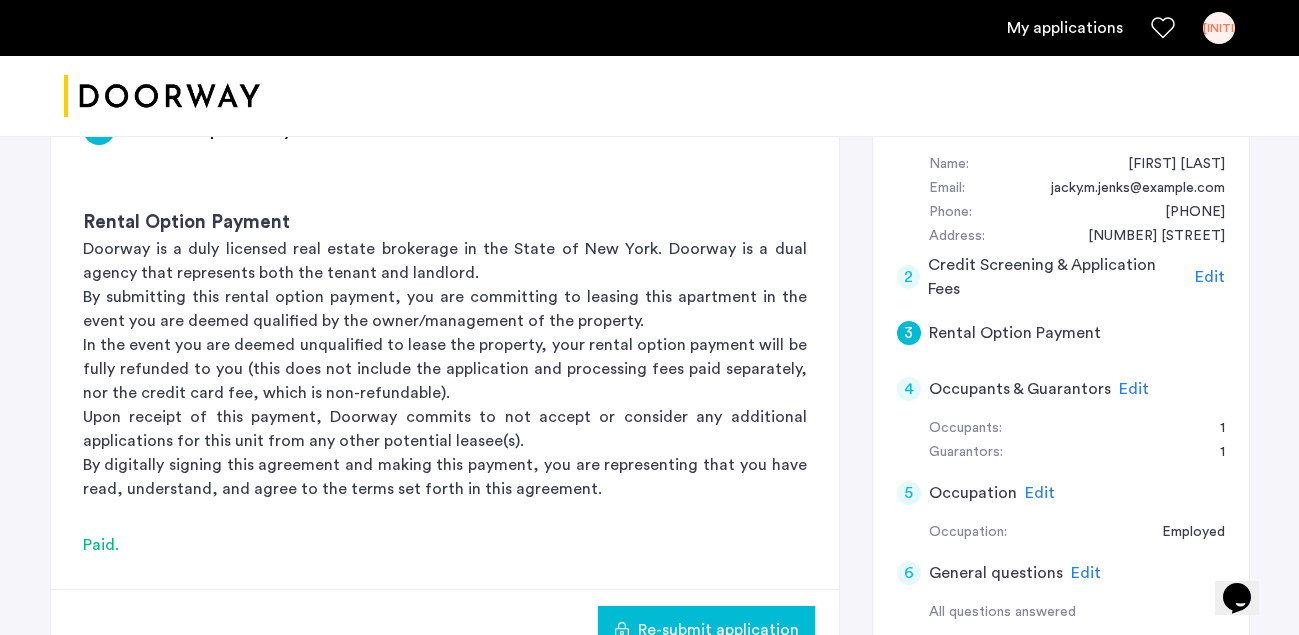 click on "Edit" 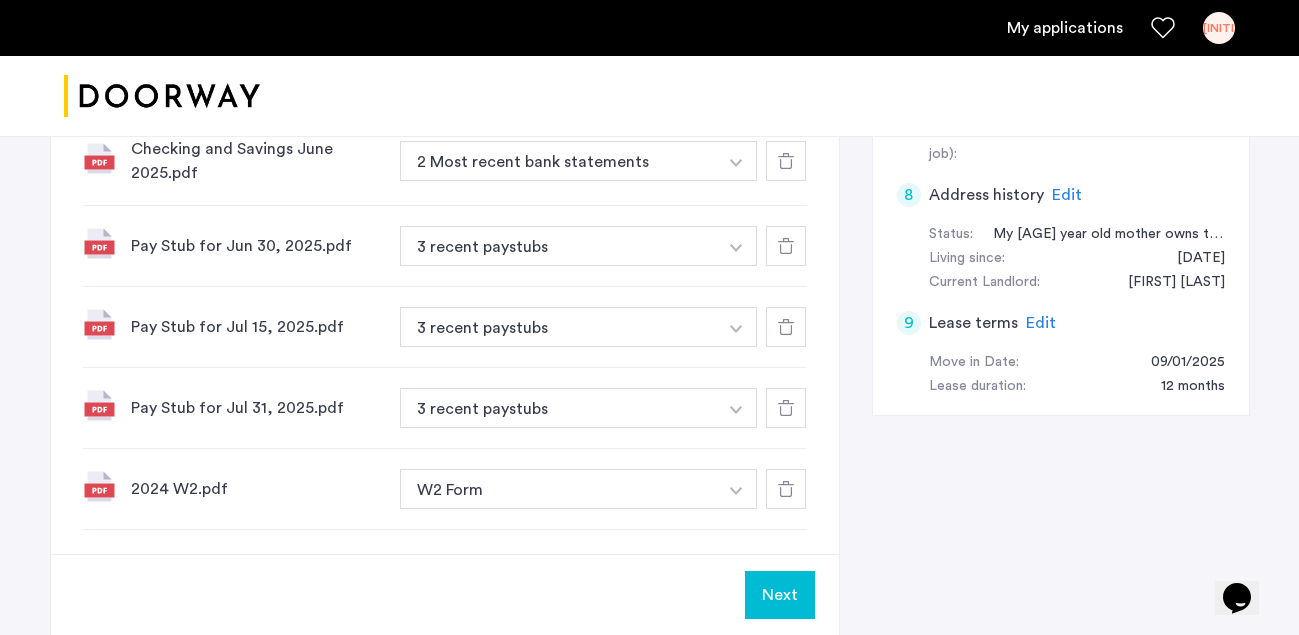 scroll, scrollTop: 1298, scrollLeft: 0, axis: vertical 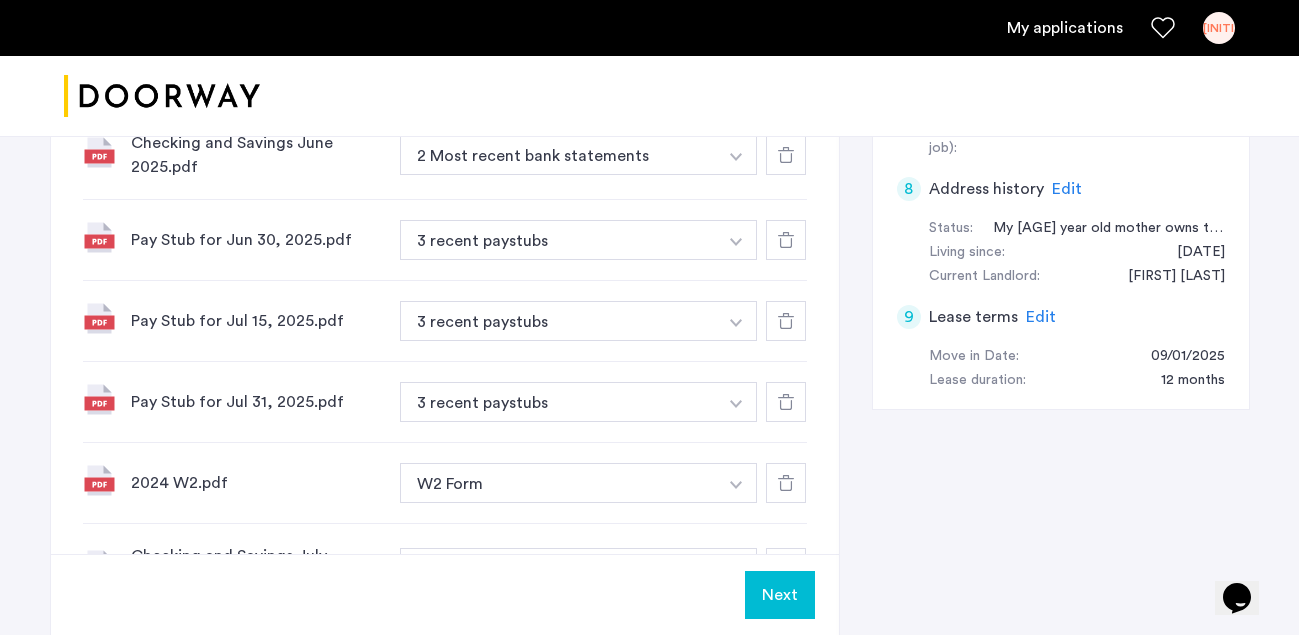 click on "Next" 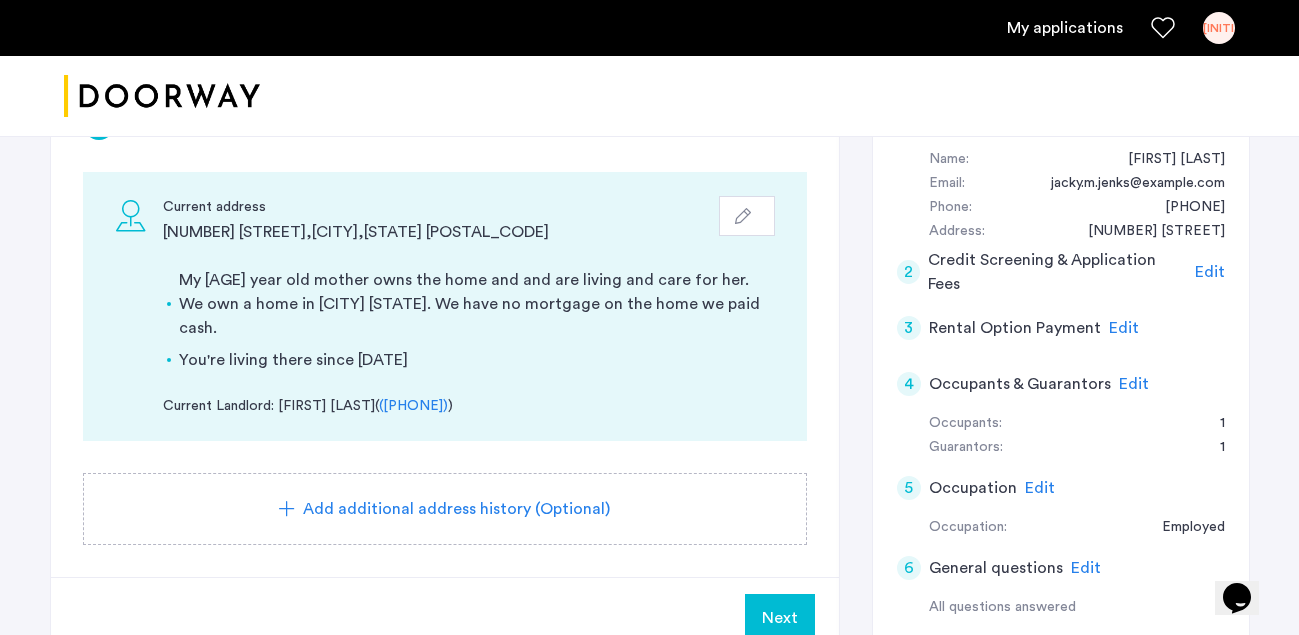 scroll, scrollTop: 42, scrollLeft: 0, axis: vertical 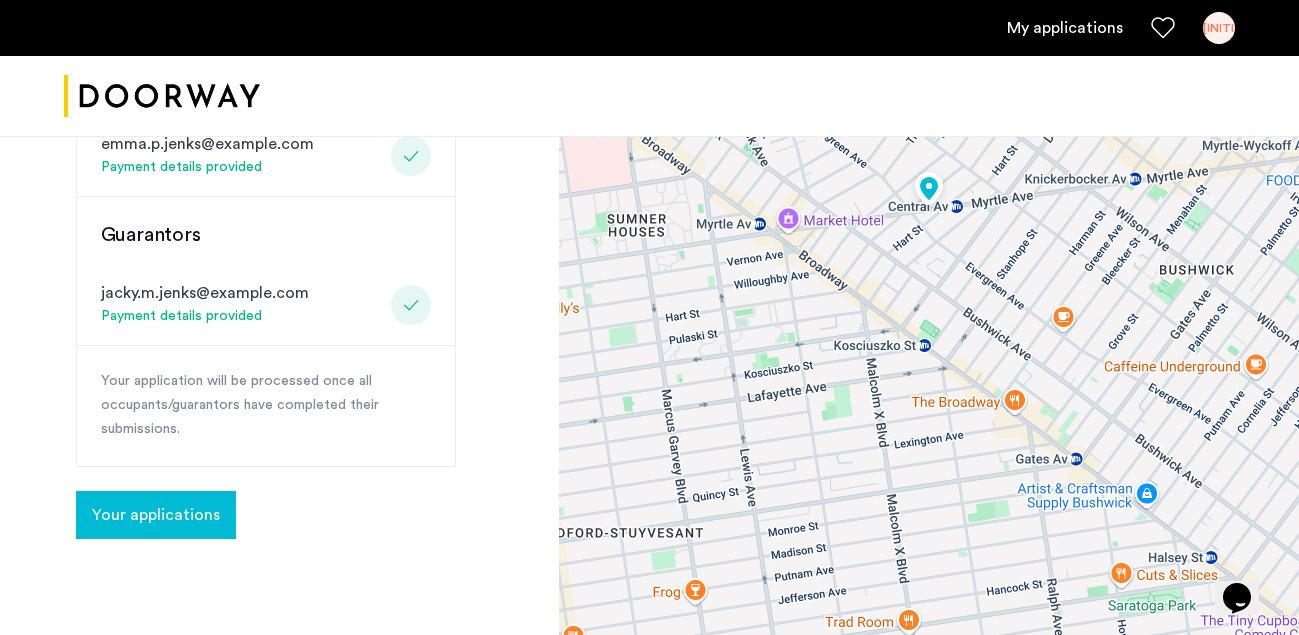 click on "Your applications" 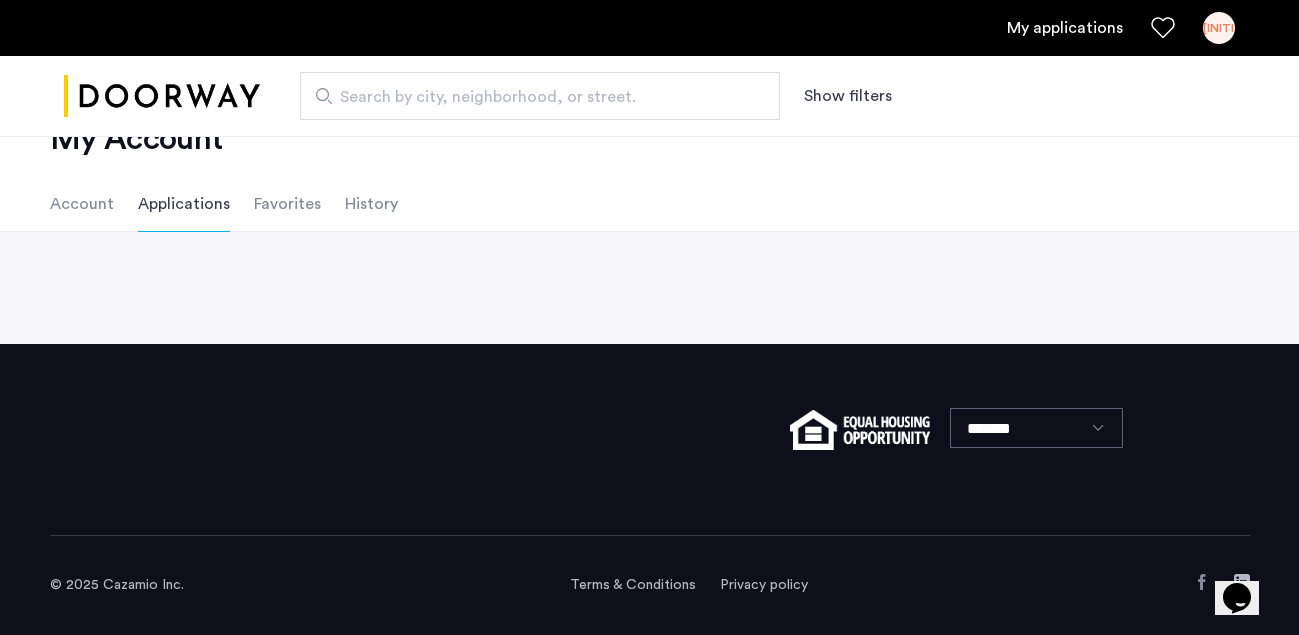 scroll, scrollTop: 0, scrollLeft: 0, axis: both 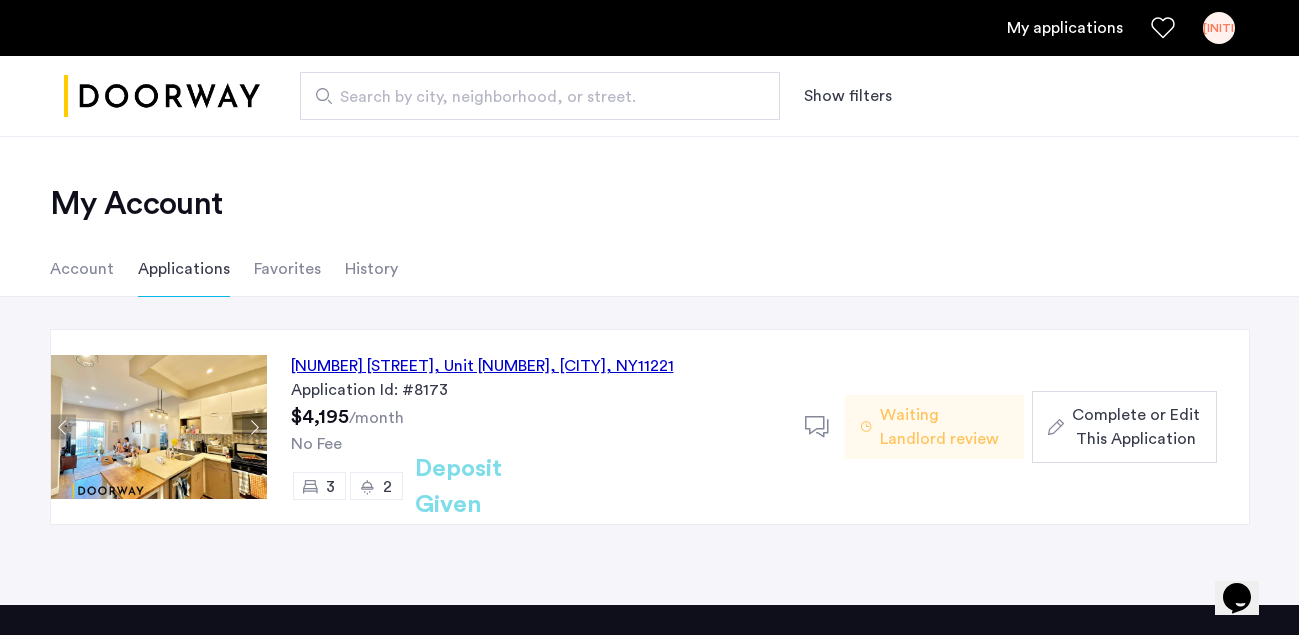 click on "Complete or Edit This Application" 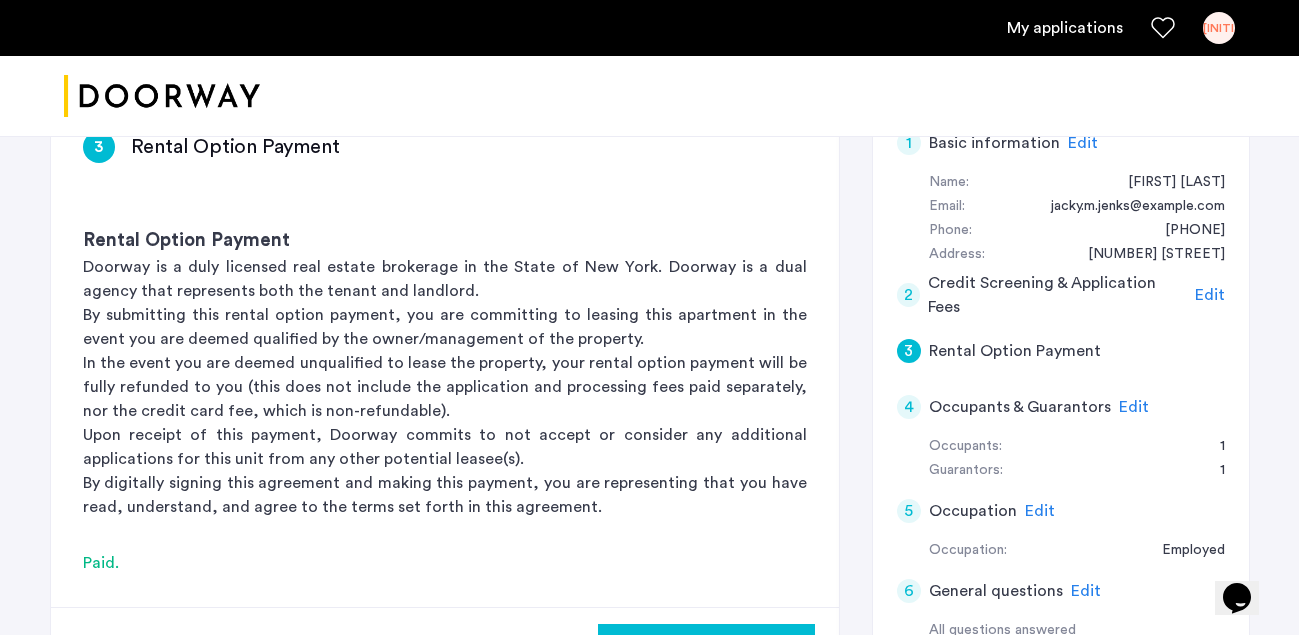scroll, scrollTop: 615, scrollLeft: 0, axis: vertical 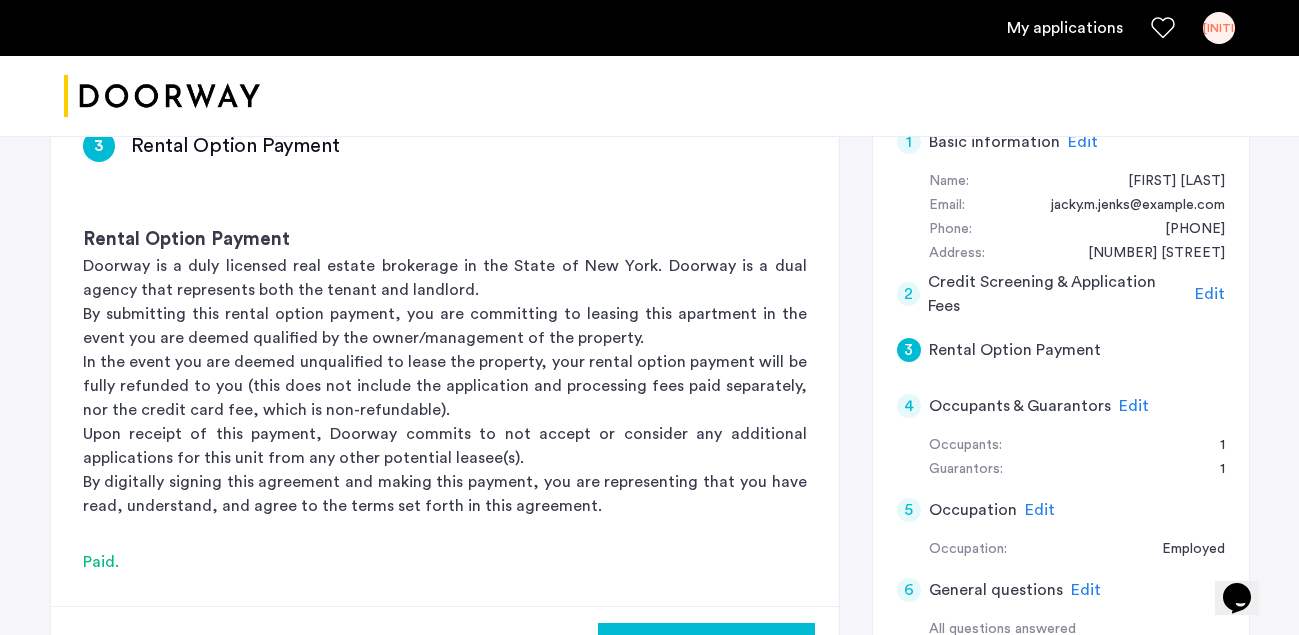 click on "Edit" 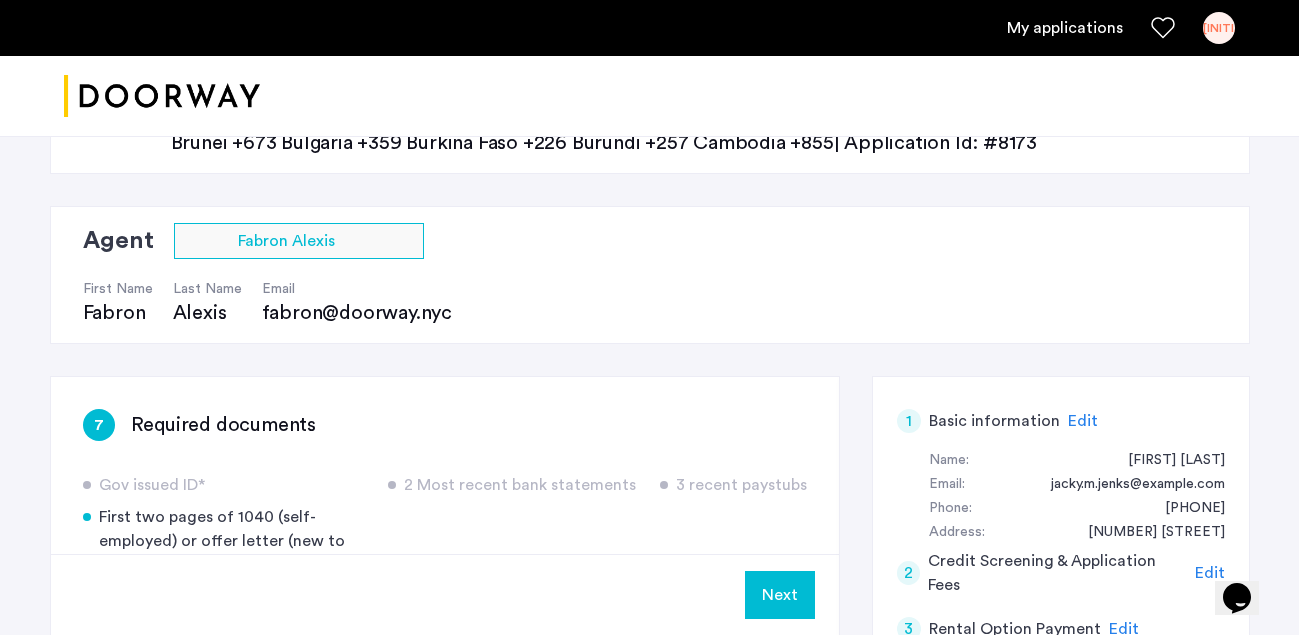 scroll, scrollTop: 371, scrollLeft: 0, axis: vertical 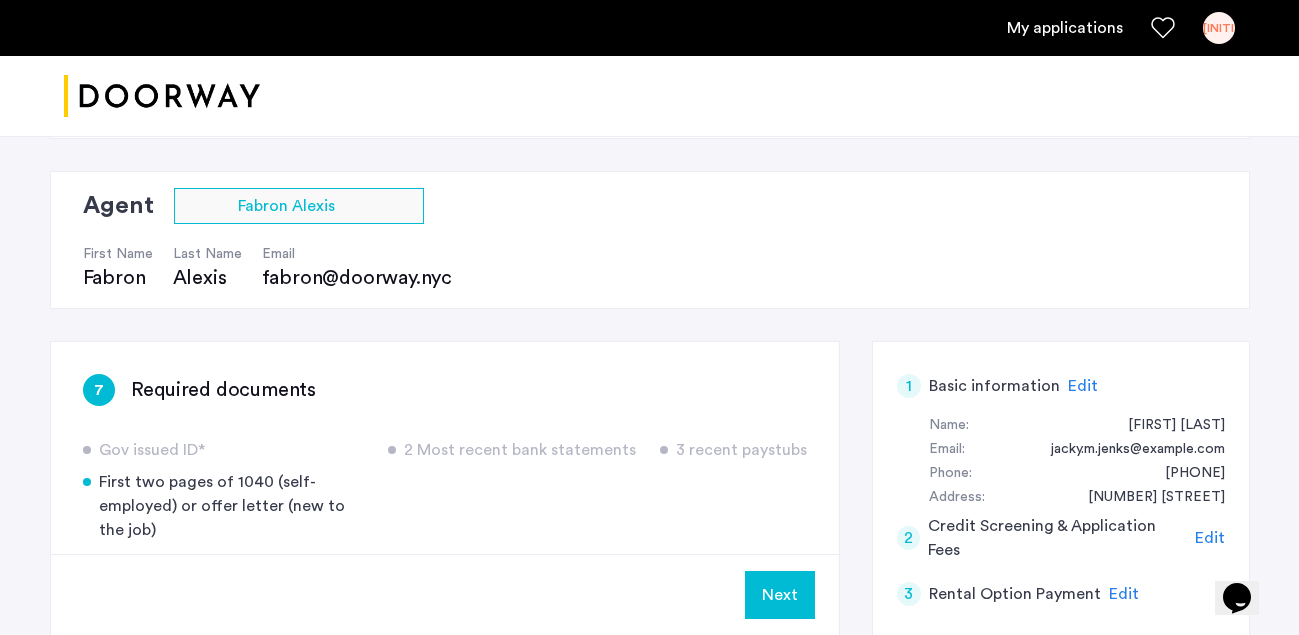 click 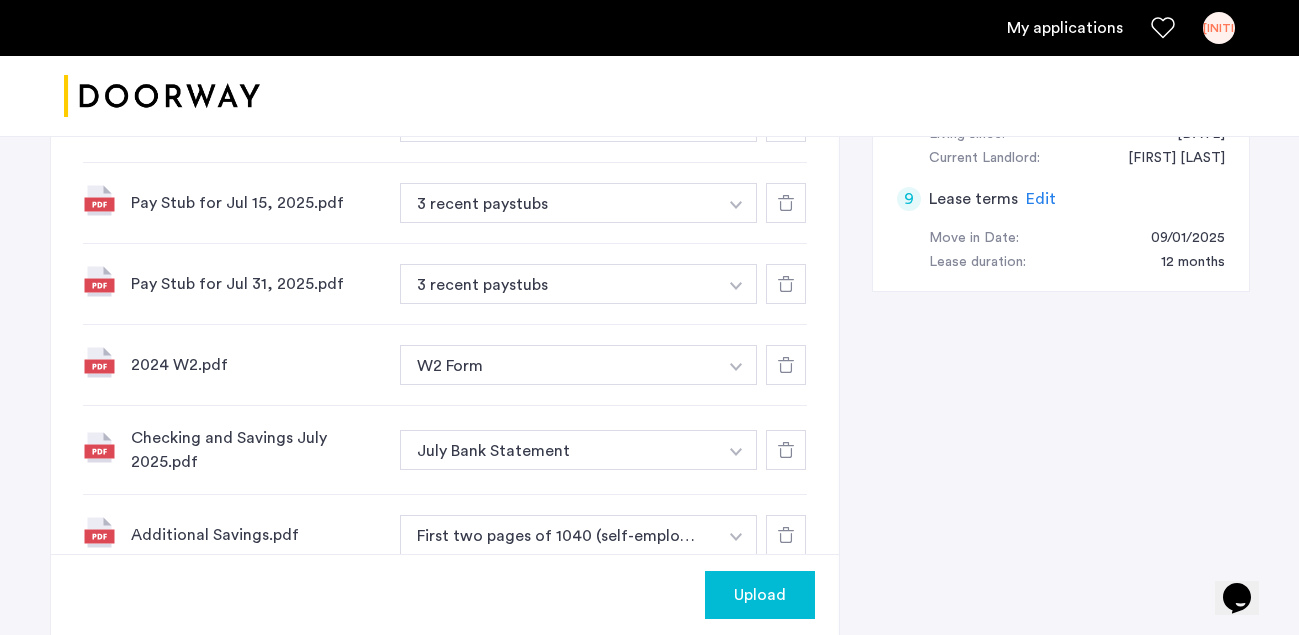 scroll, scrollTop: 1290, scrollLeft: 0, axis: vertical 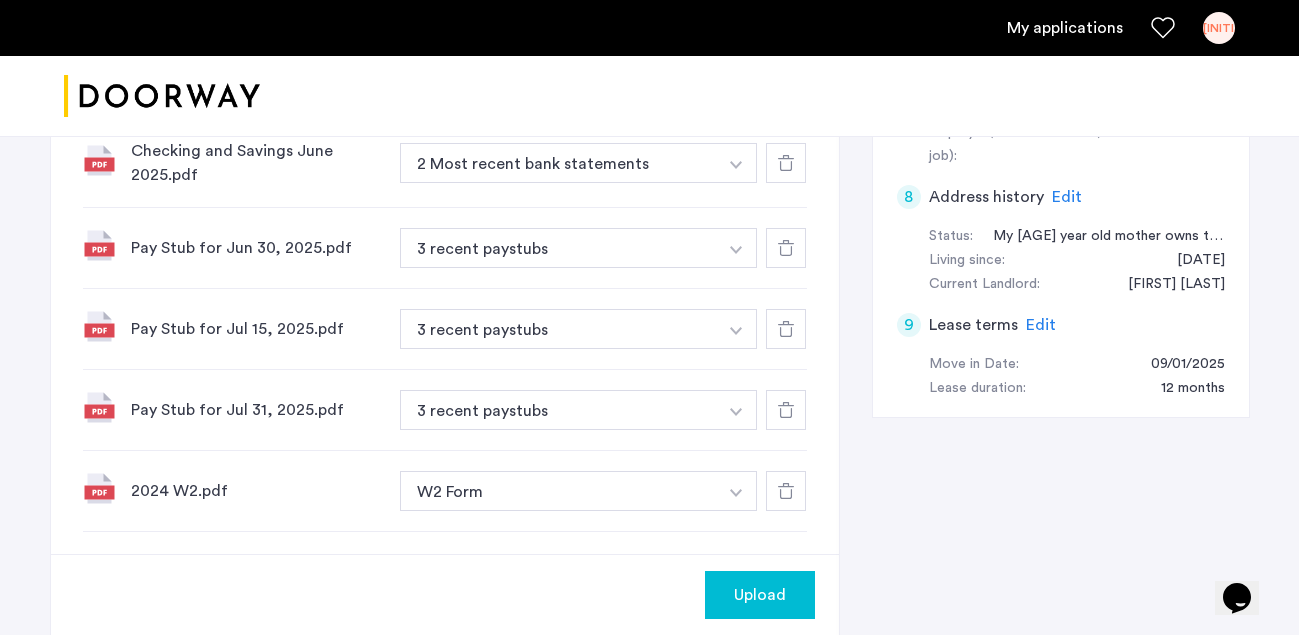 click at bounding box center (734, -98) 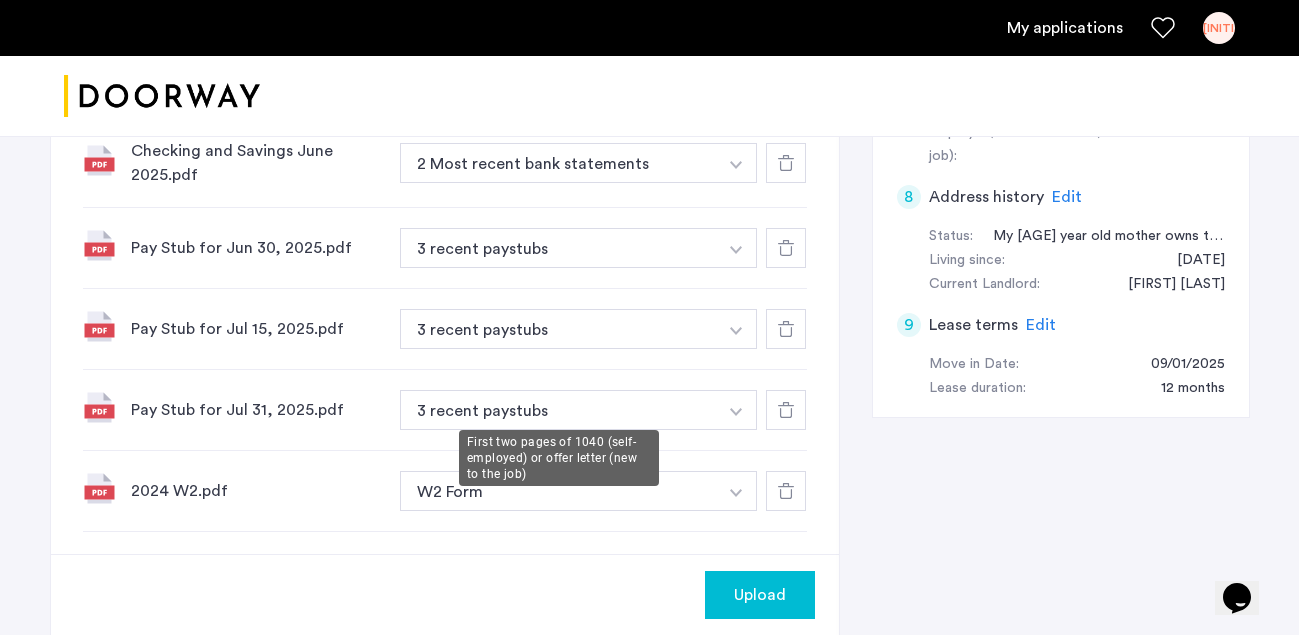 click on "First two pages of 1040 (self-employed) or offer letter (new to the job)" at bounding box center [559, 458] 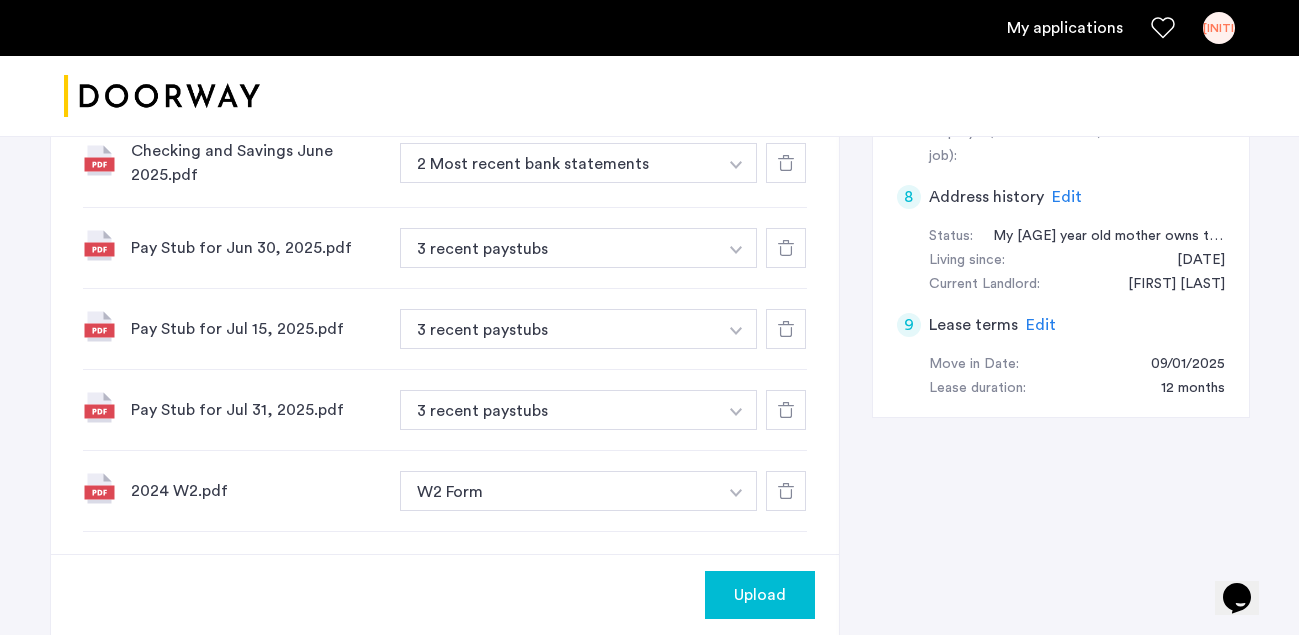 click at bounding box center [734, -100] 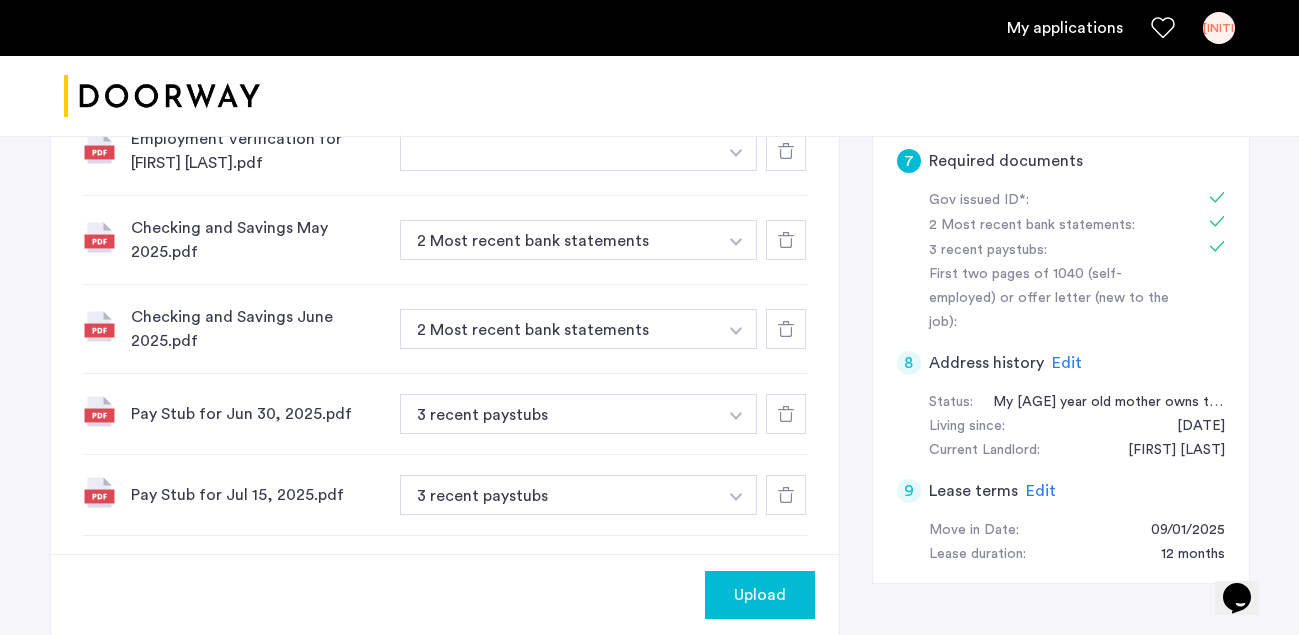 scroll, scrollTop: 1480, scrollLeft: 0, axis: vertical 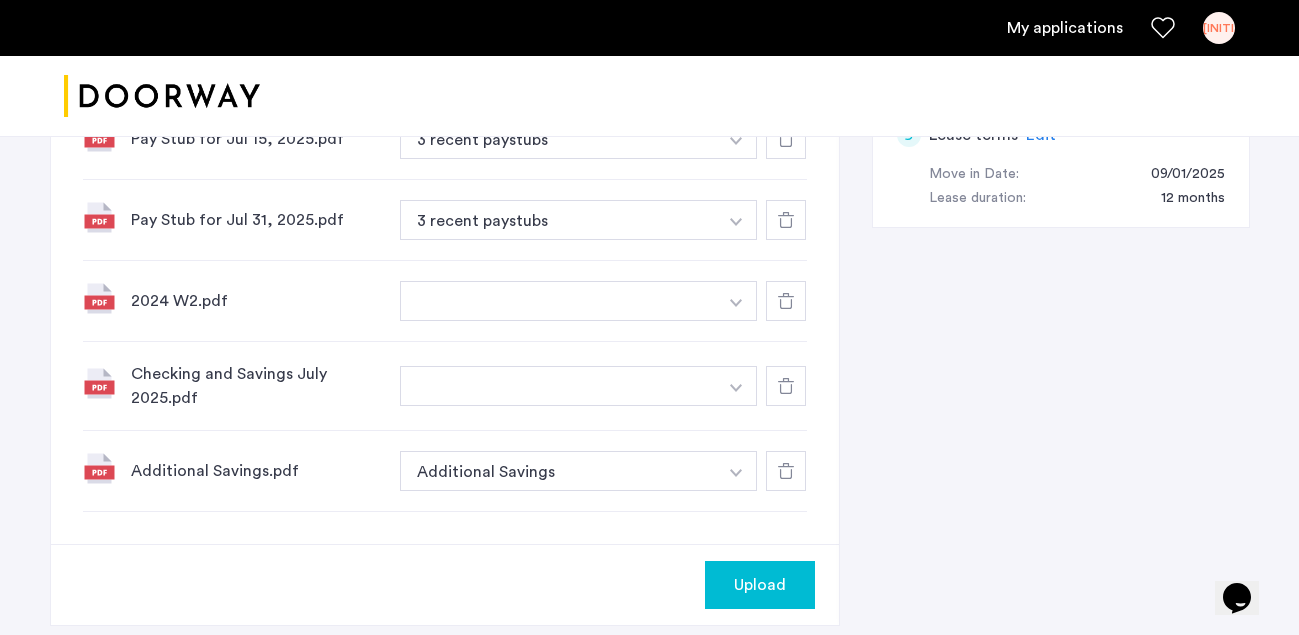 click on "Upload" 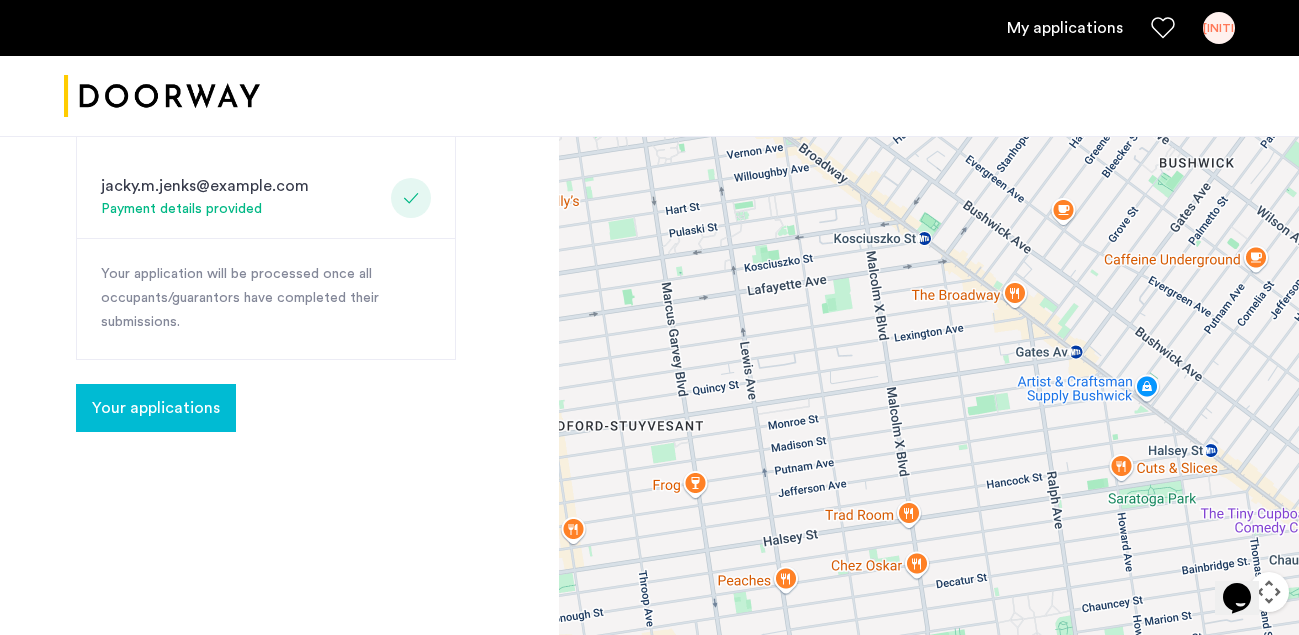 scroll, scrollTop: 670, scrollLeft: 0, axis: vertical 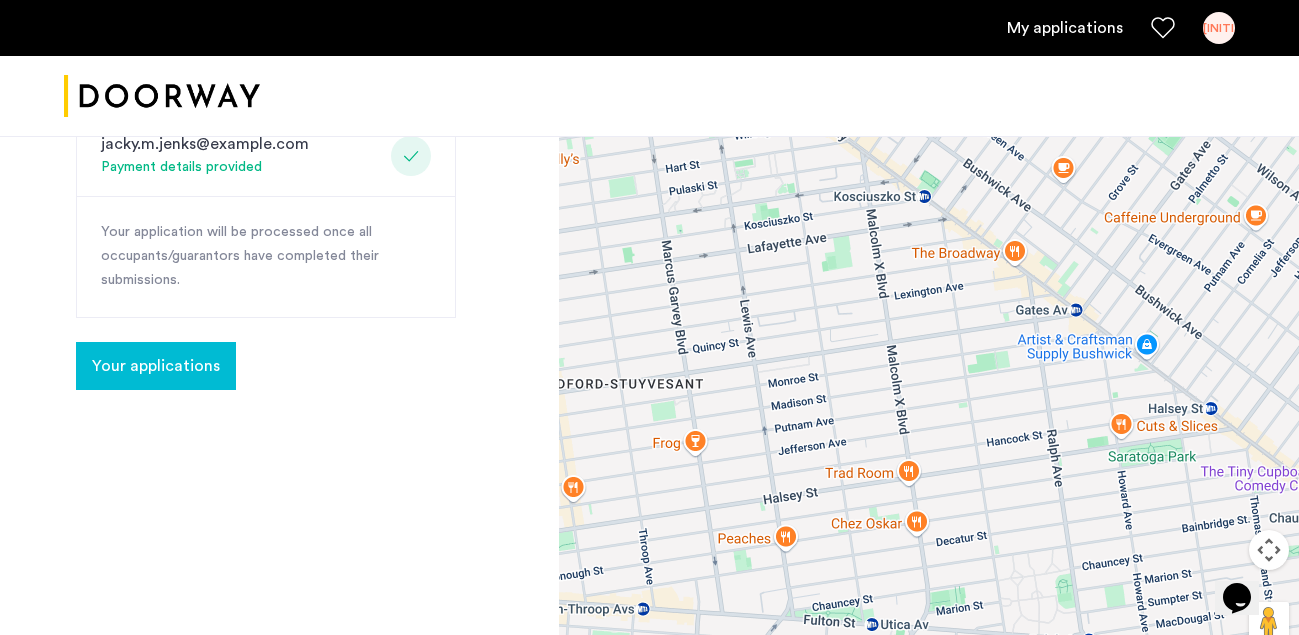 click on "Your applications" 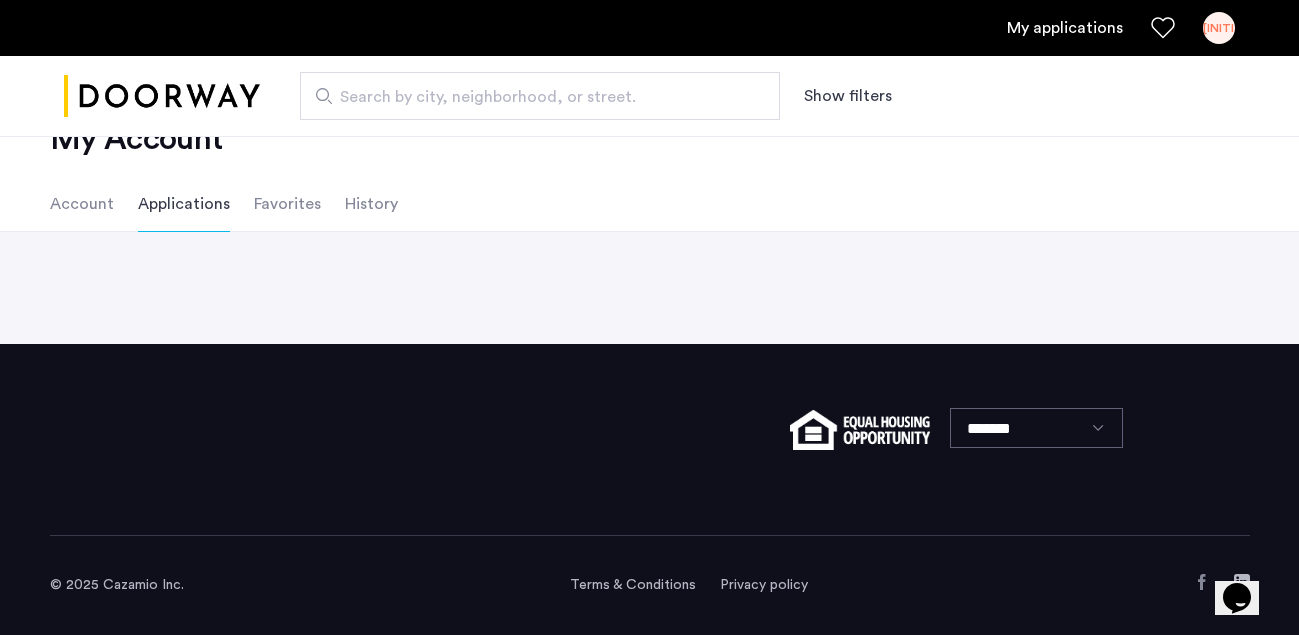 scroll, scrollTop: 0, scrollLeft: 0, axis: both 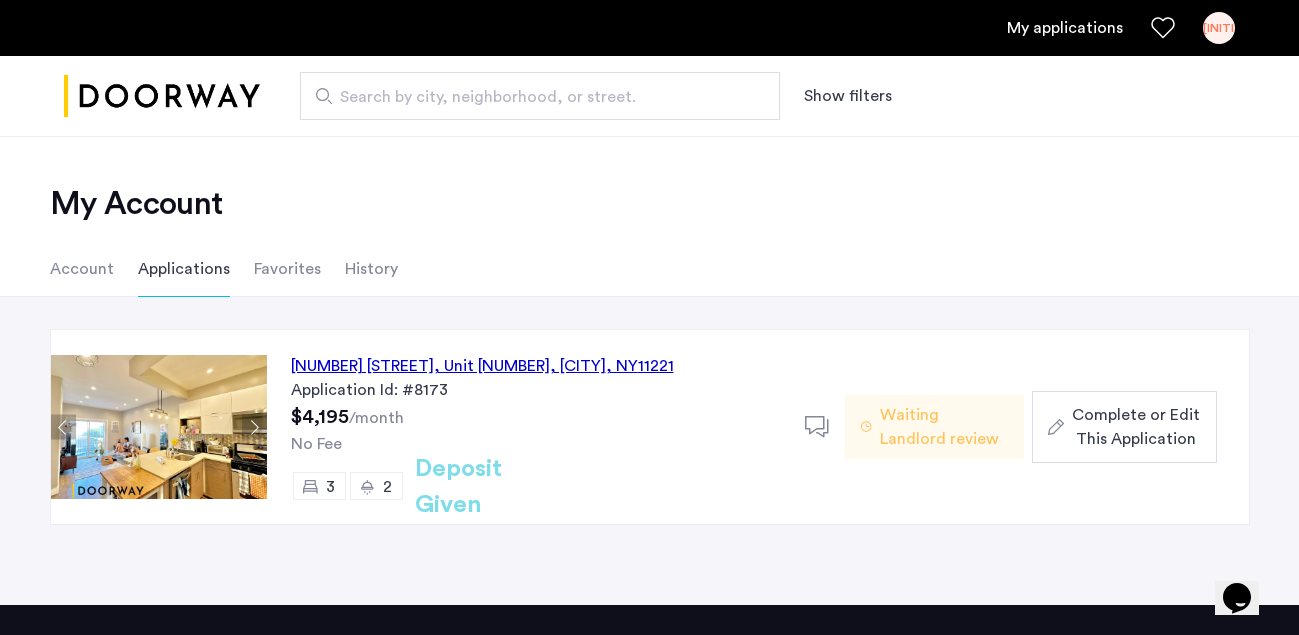 click on "Complete or Edit This Application" 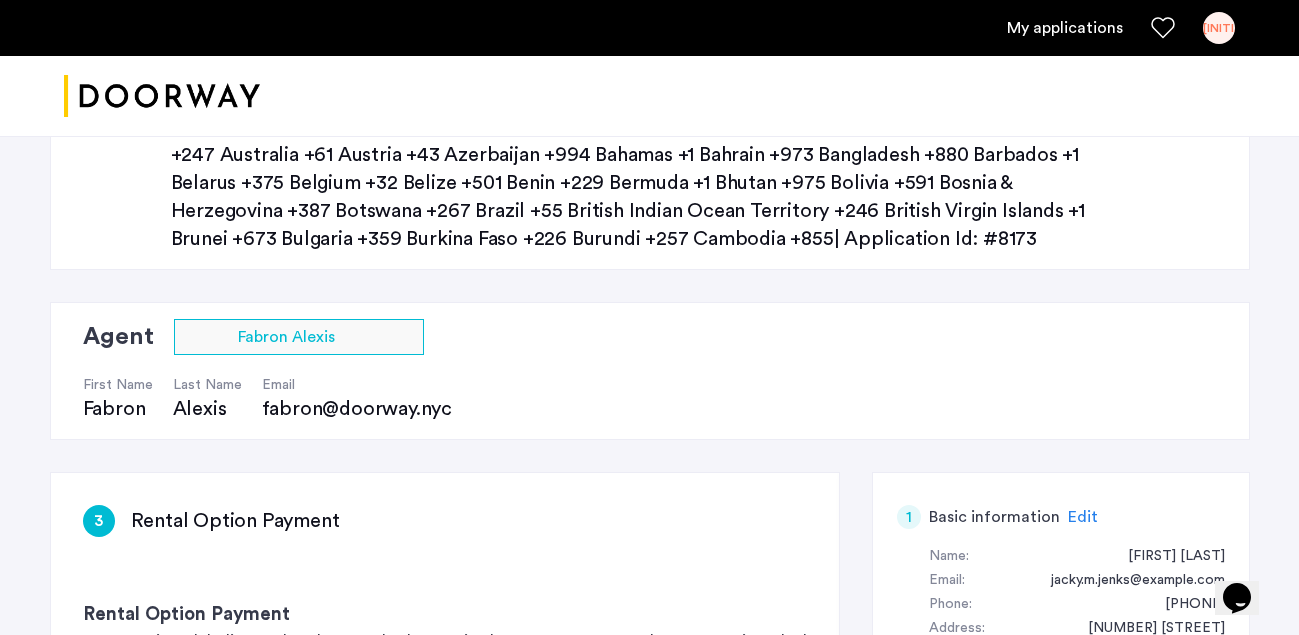 scroll, scrollTop: 249, scrollLeft: 0, axis: vertical 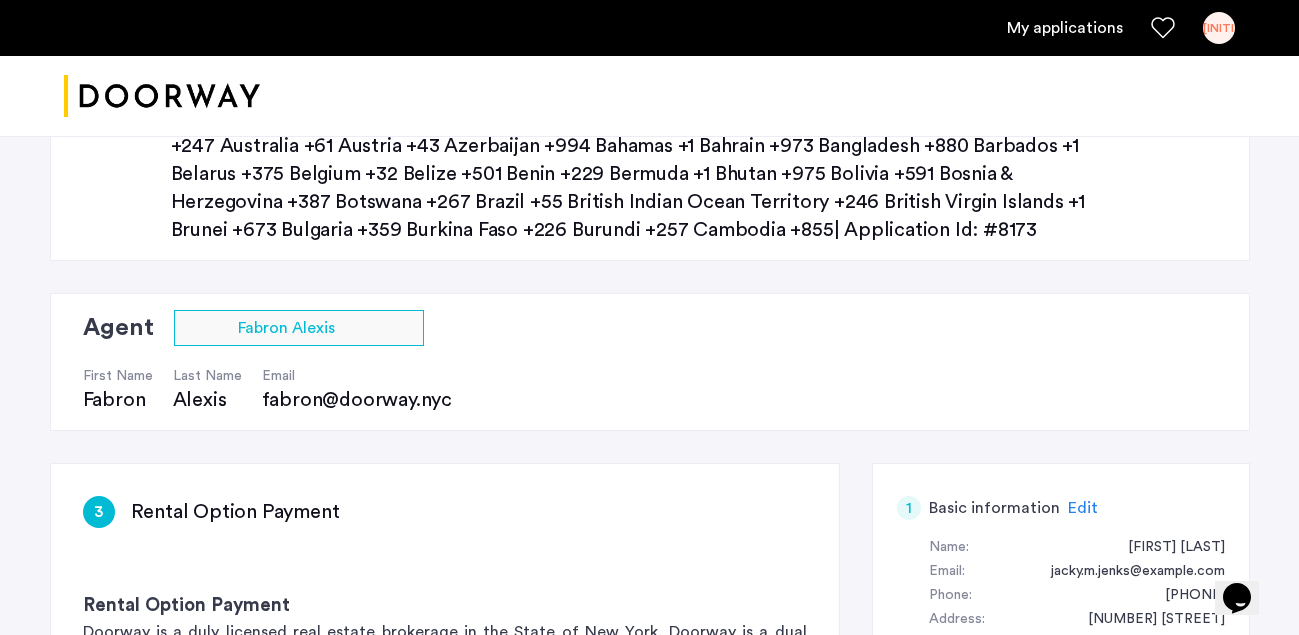 click on "Edit" 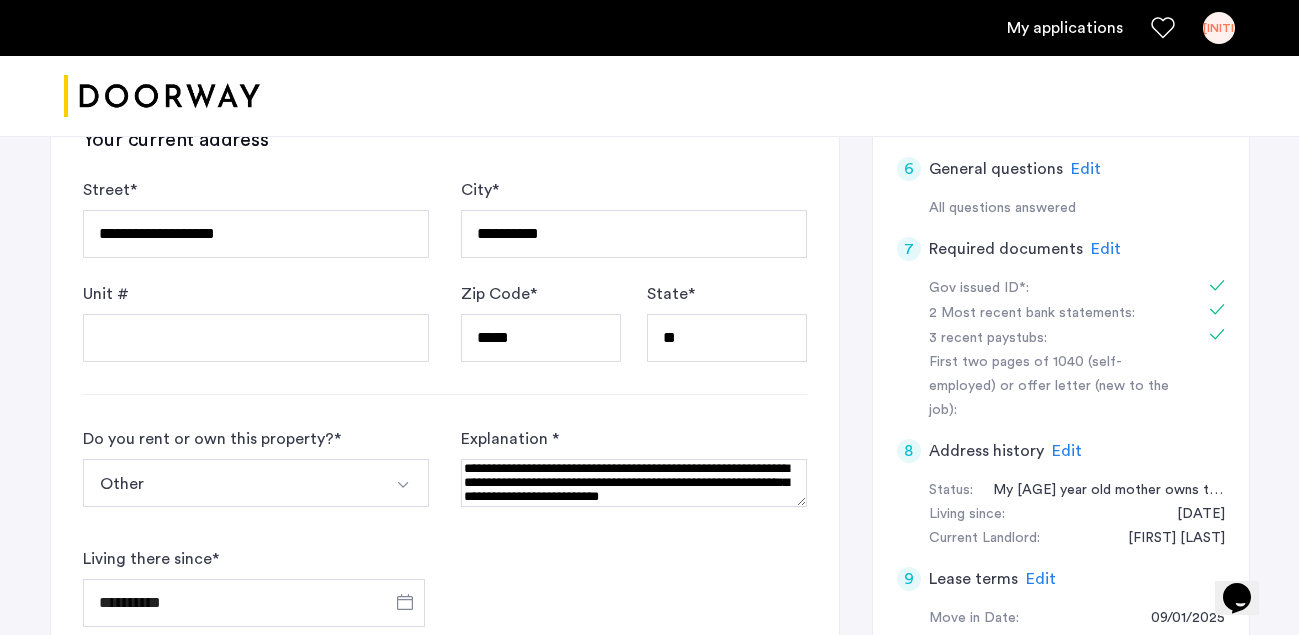 scroll, scrollTop: 1030, scrollLeft: 0, axis: vertical 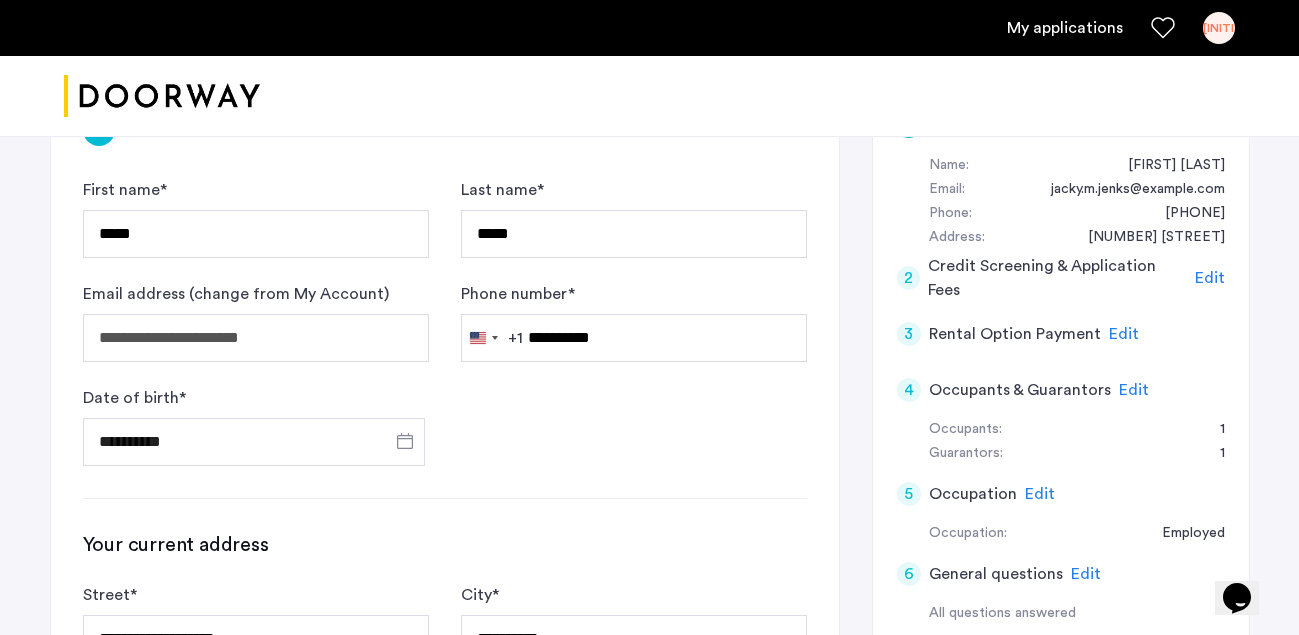 click on "Edit" 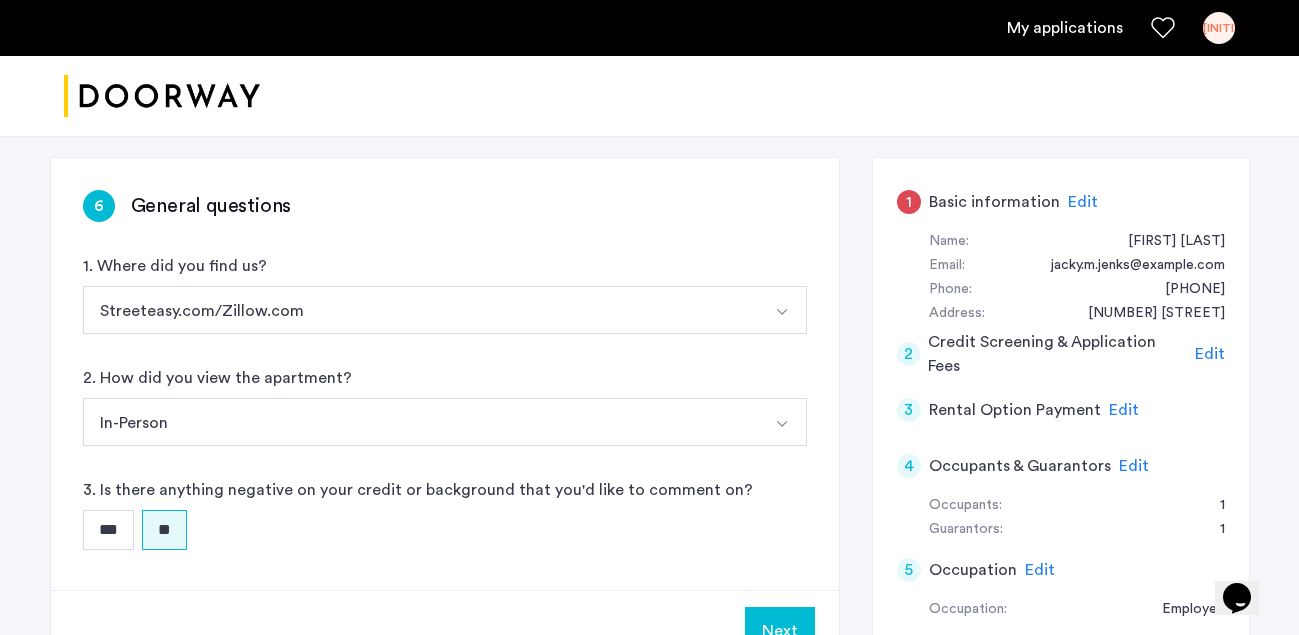 scroll, scrollTop: 525, scrollLeft: 0, axis: vertical 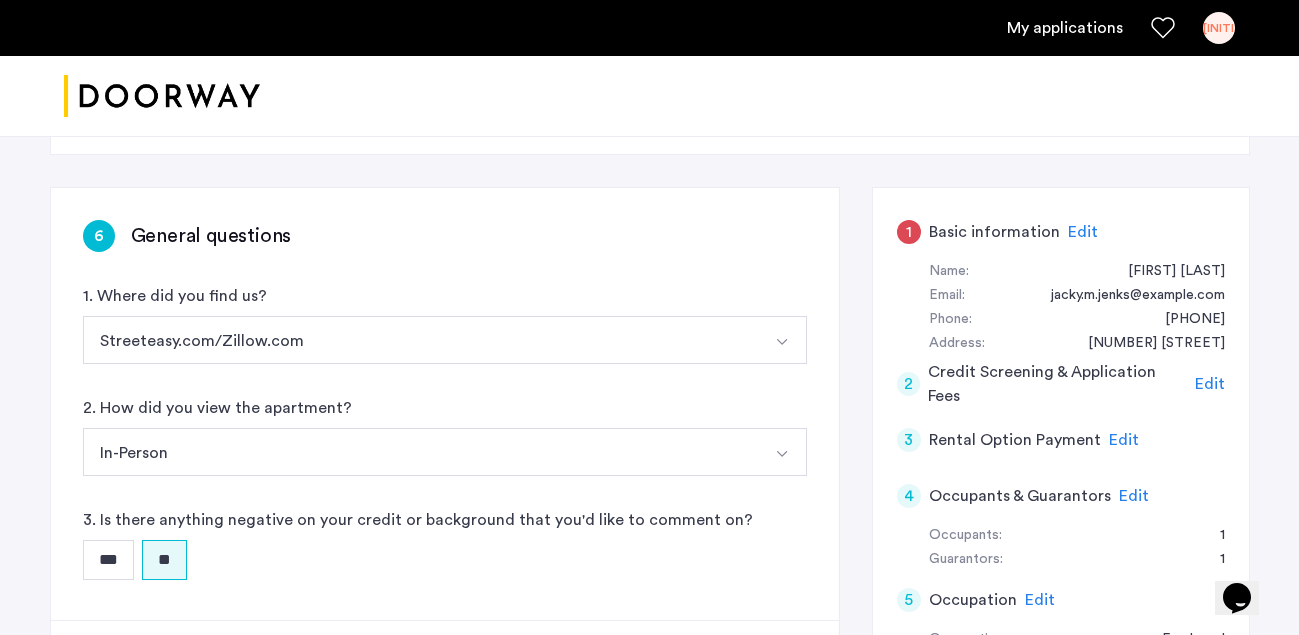 click on "Edit" 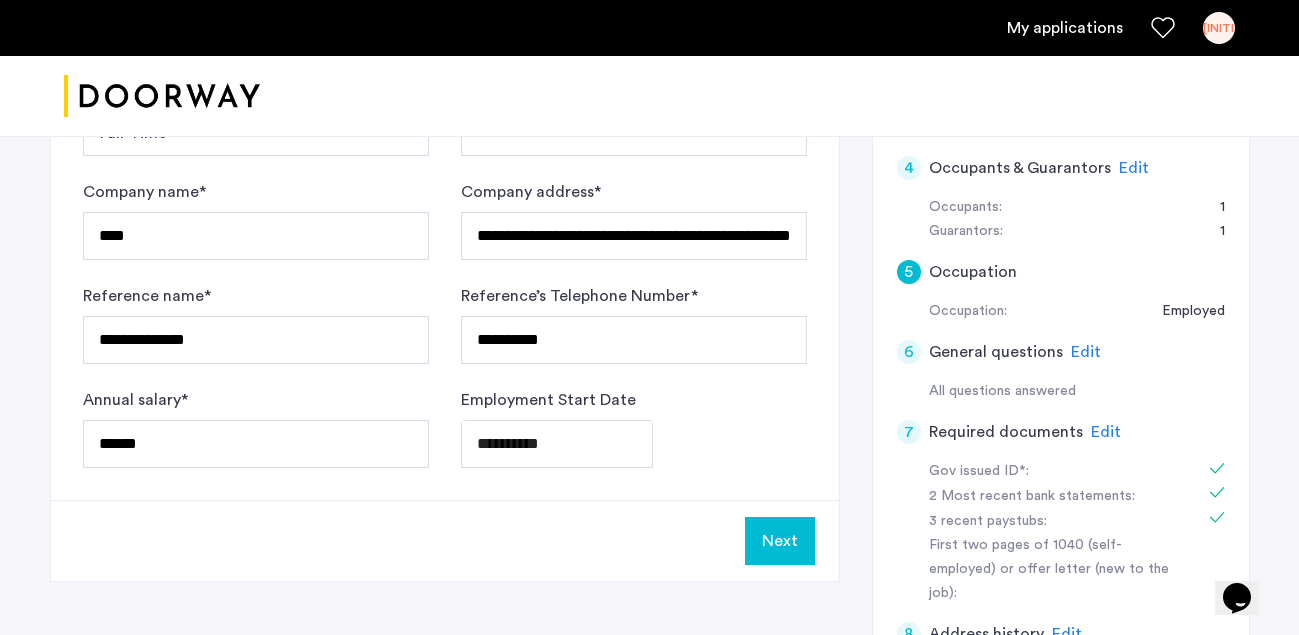 scroll, scrollTop: 921, scrollLeft: 0, axis: vertical 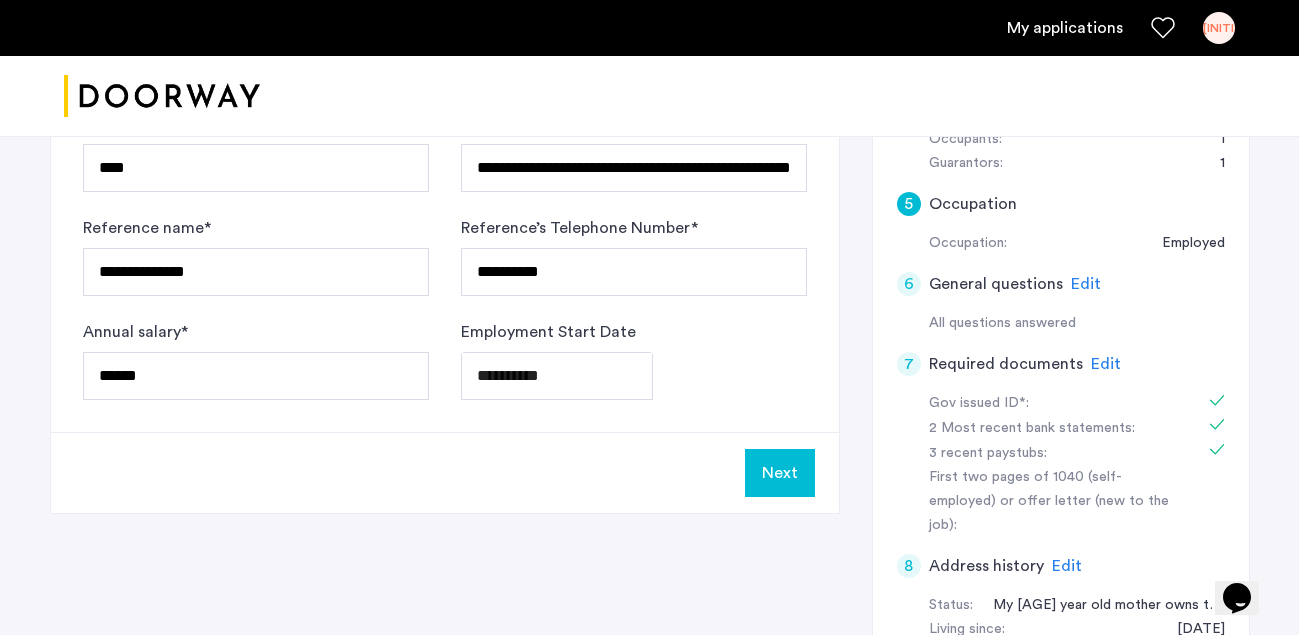 click on "Edit" 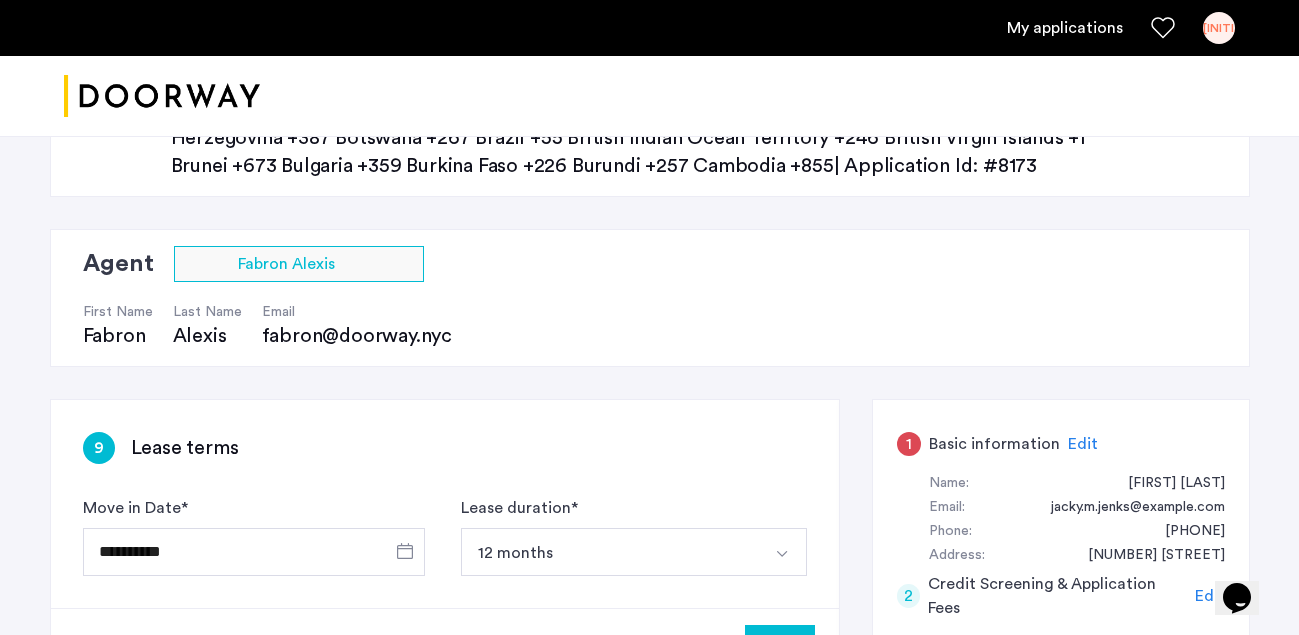 scroll, scrollTop: 298, scrollLeft: 0, axis: vertical 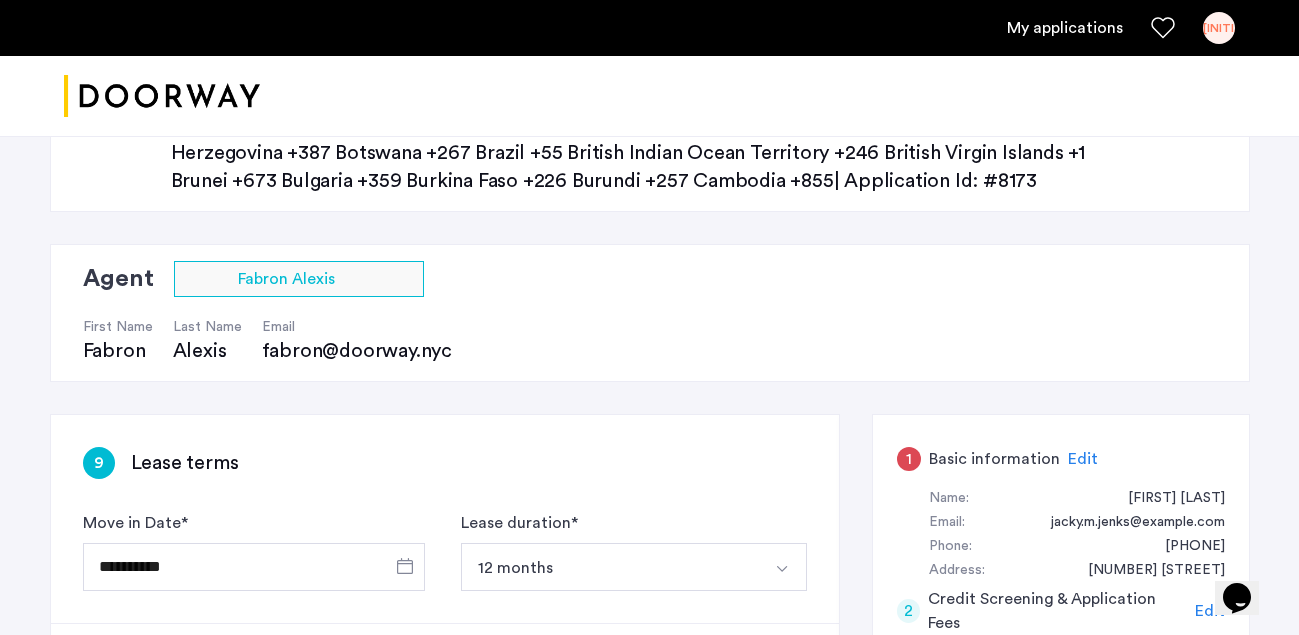 click on "Occupants: 1" 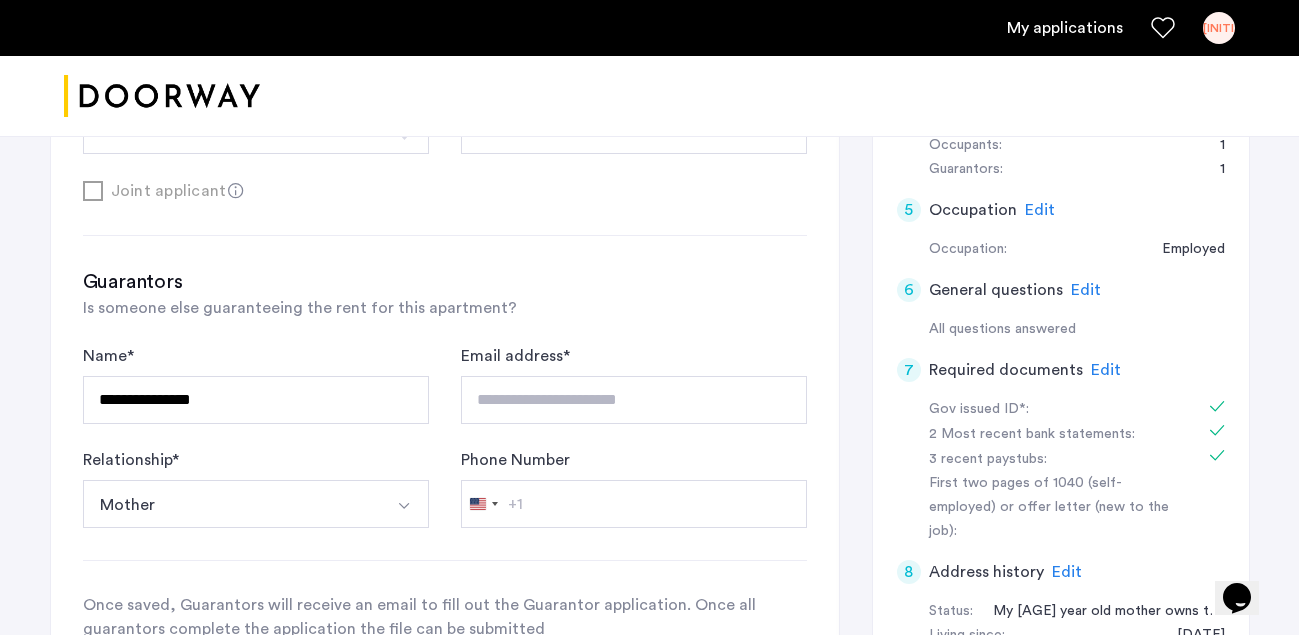 scroll, scrollTop: 916, scrollLeft: 0, axis: vertical 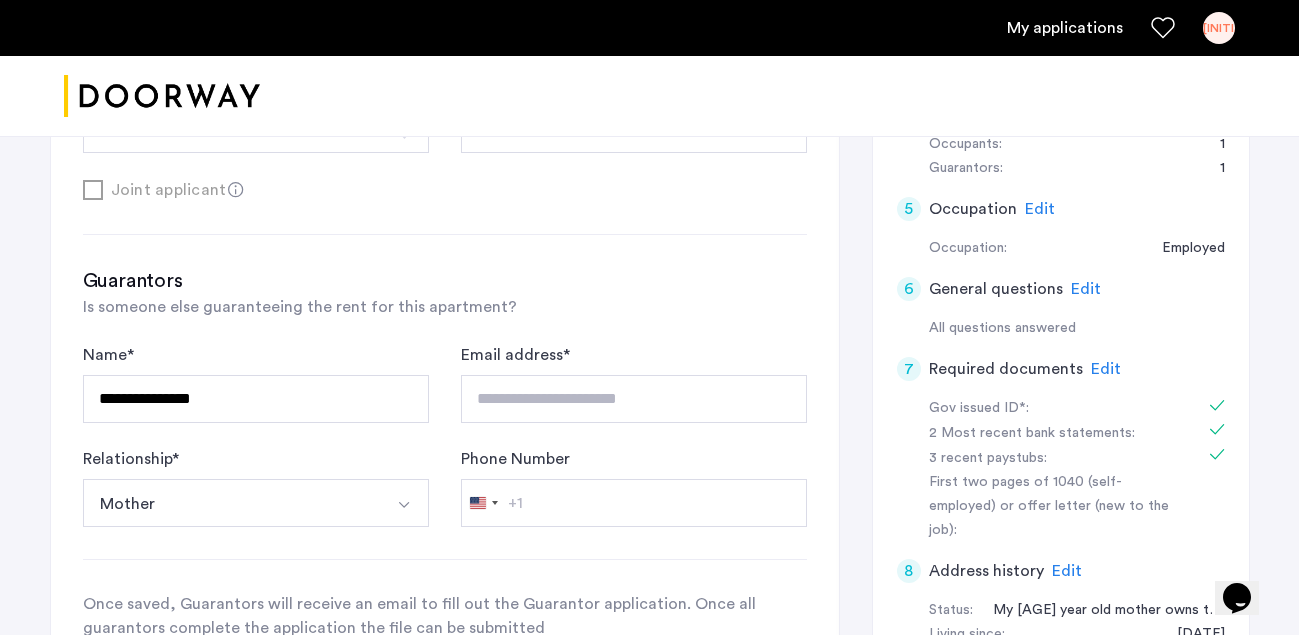 click on "Next" 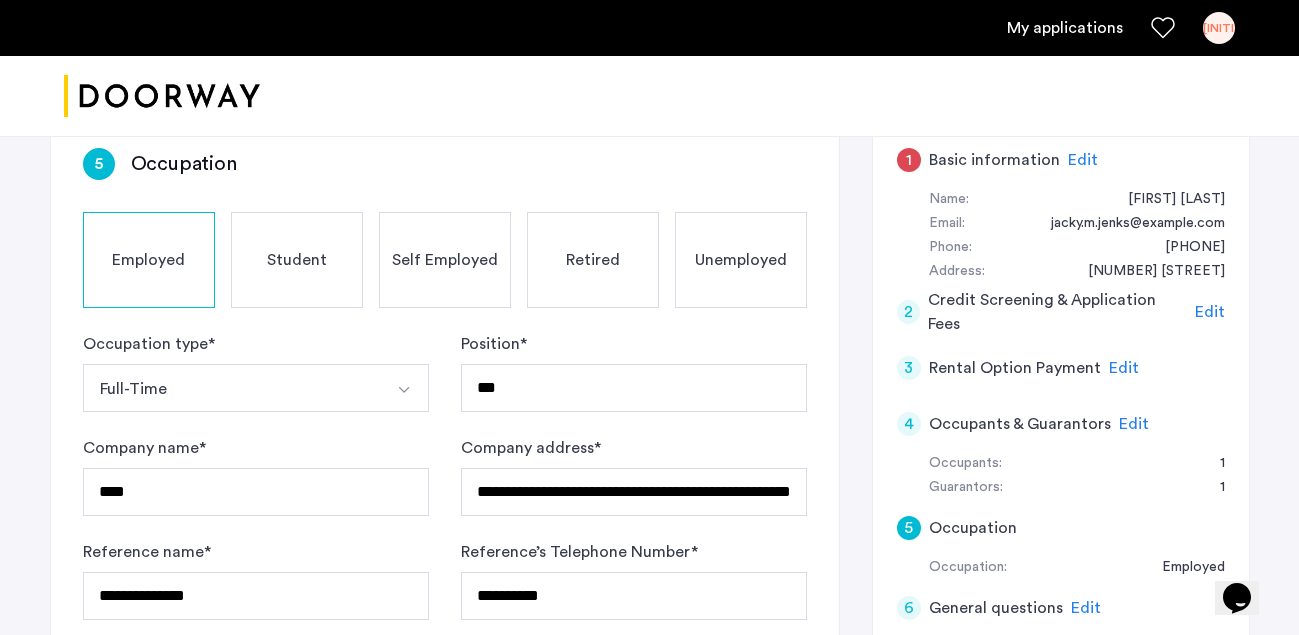 scroll, scrollTop: 603, scrollLeft: 0, axis: vertical 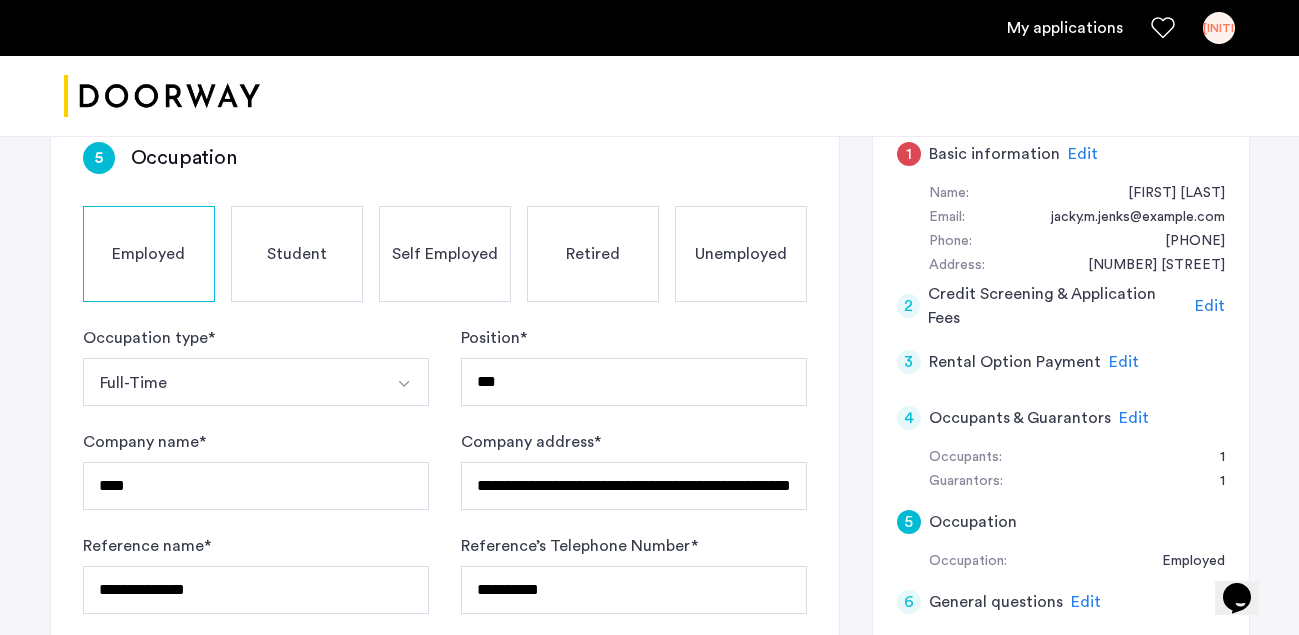 click on "Edit" 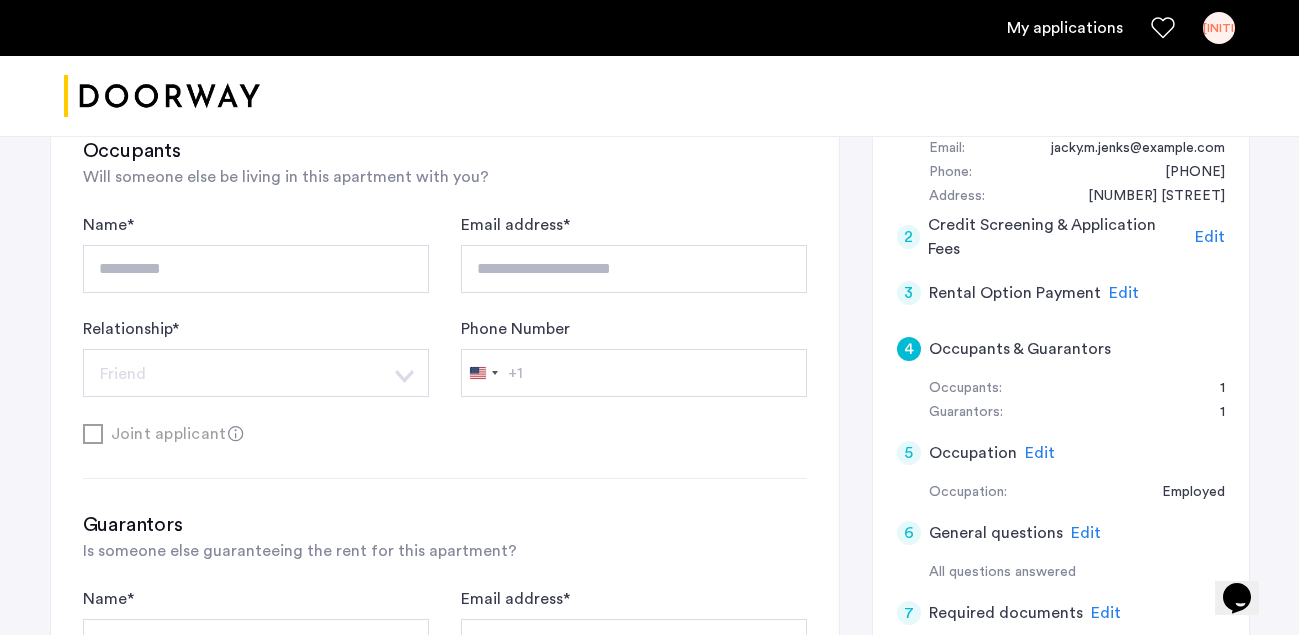 scroll, scrollTop: 671, scrollLeft: 0, axis: vertical 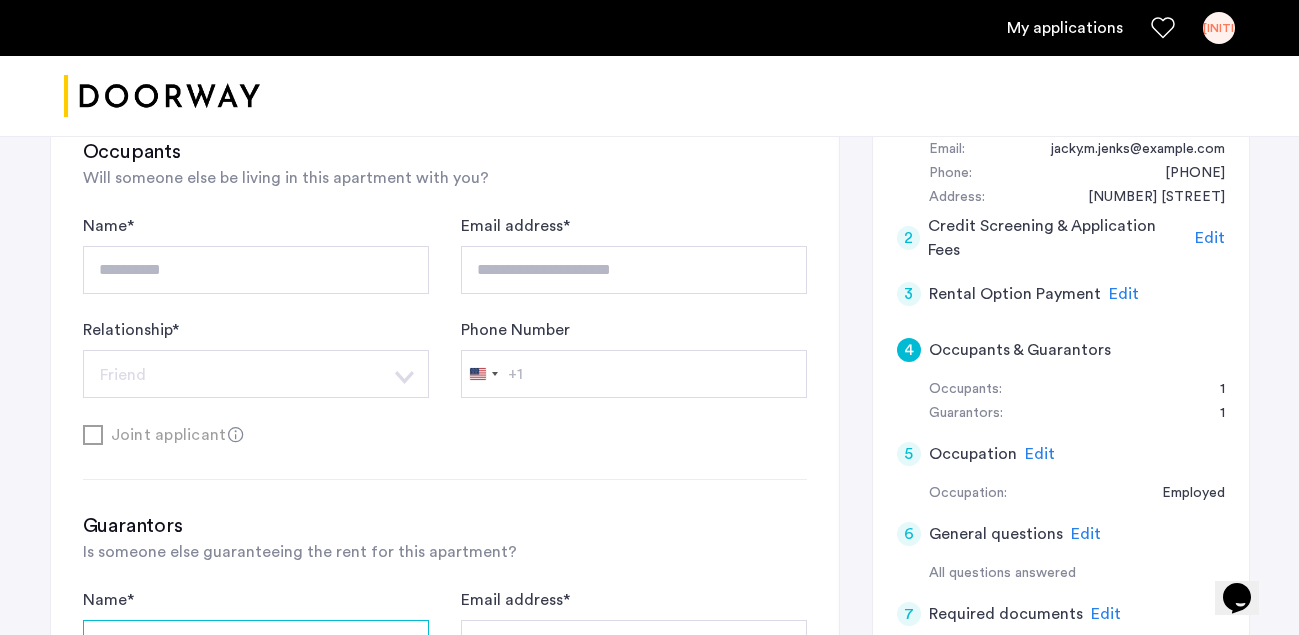 drag, startPoint x: 242, startPoint y: 387, endPoint x: 46, endPoint y: 371, distance: 196.65198 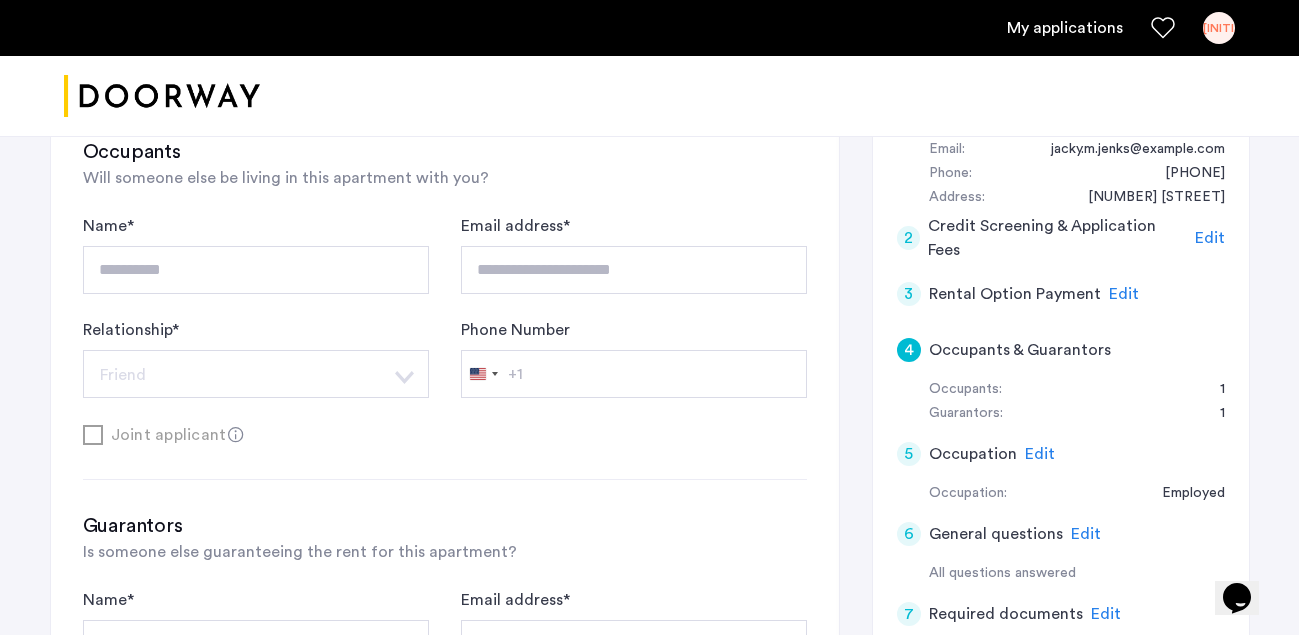 click on "Mother" at bounding box center [232, 748] 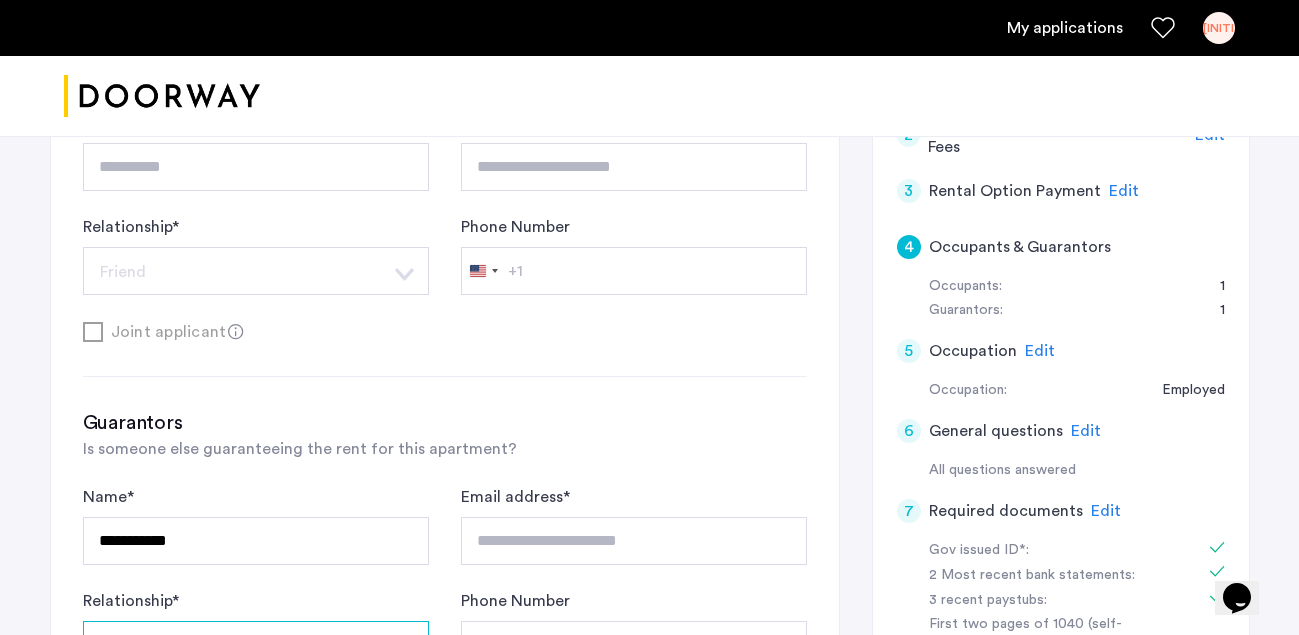 scroll, scrollTop: 784, scrollLeft: 0, axis: vertical 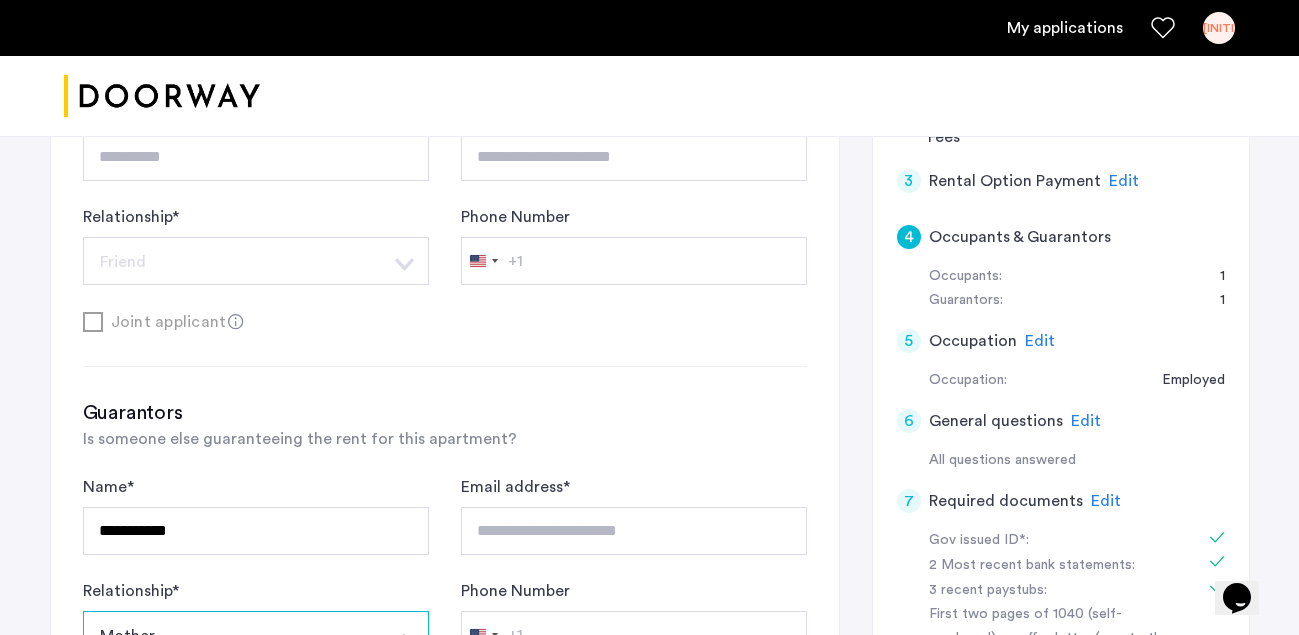 click on "Father" at bounding box center (256, 813) 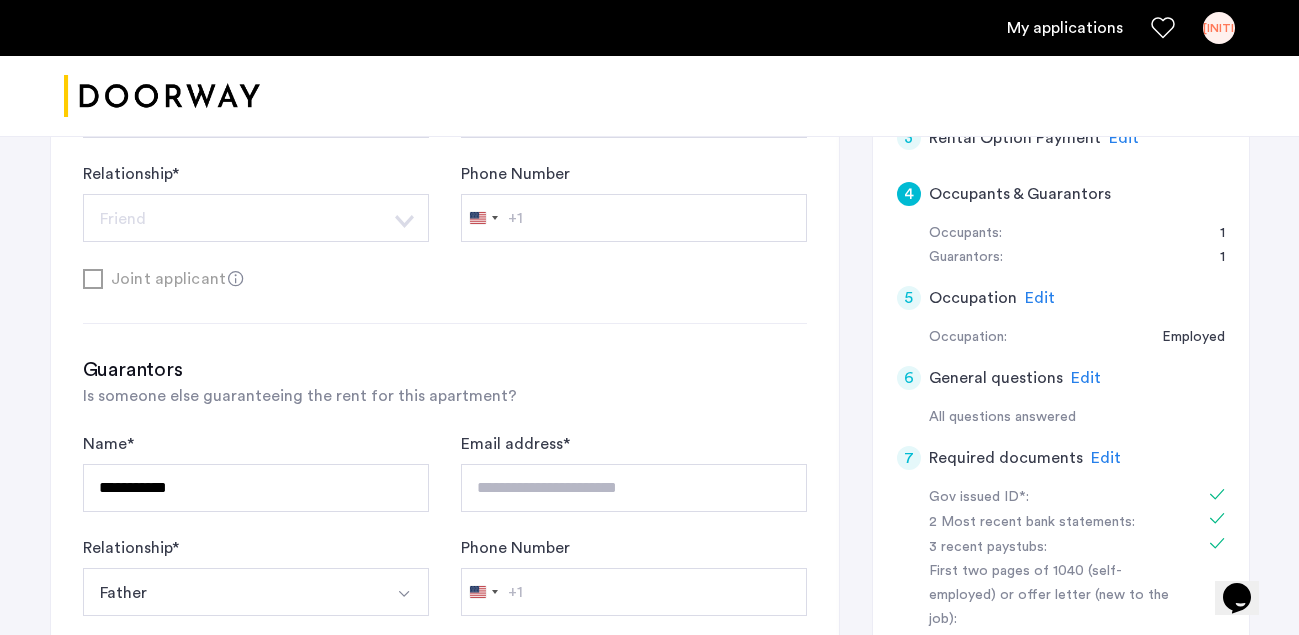 scroll, scrollTop: 841, scrollLeft: 0, axis: vertical 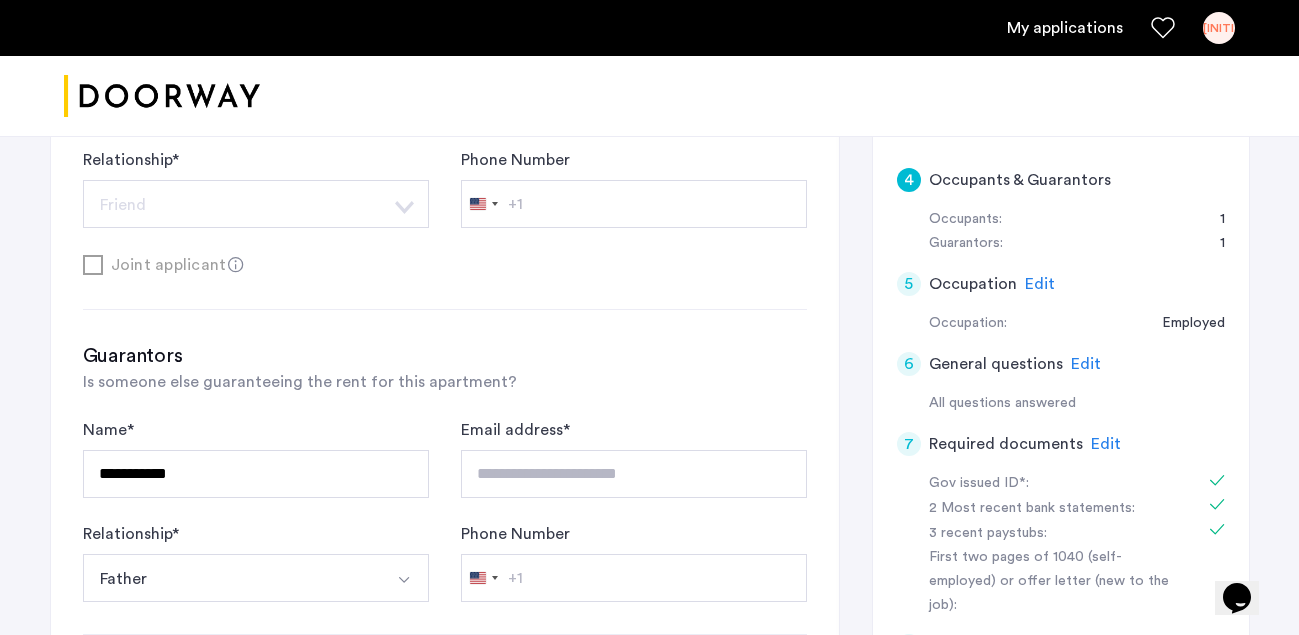 click on "Next" 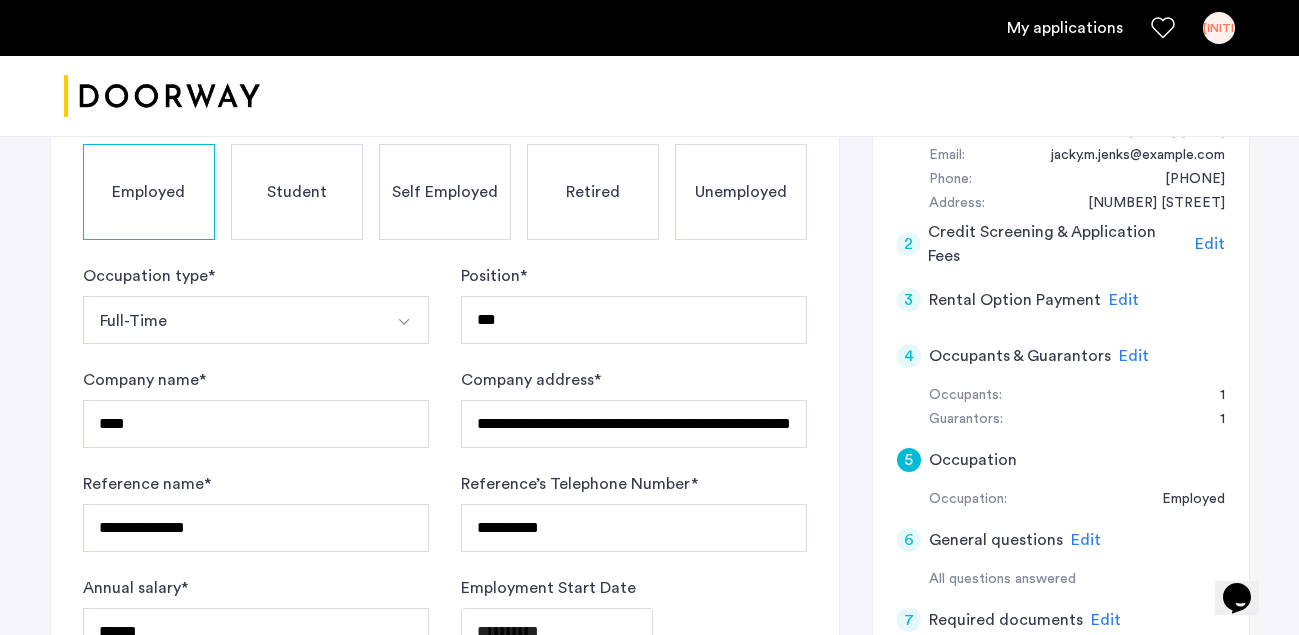 scroll, scrollTop: 675, scrollLeft: 0, axis: vertical 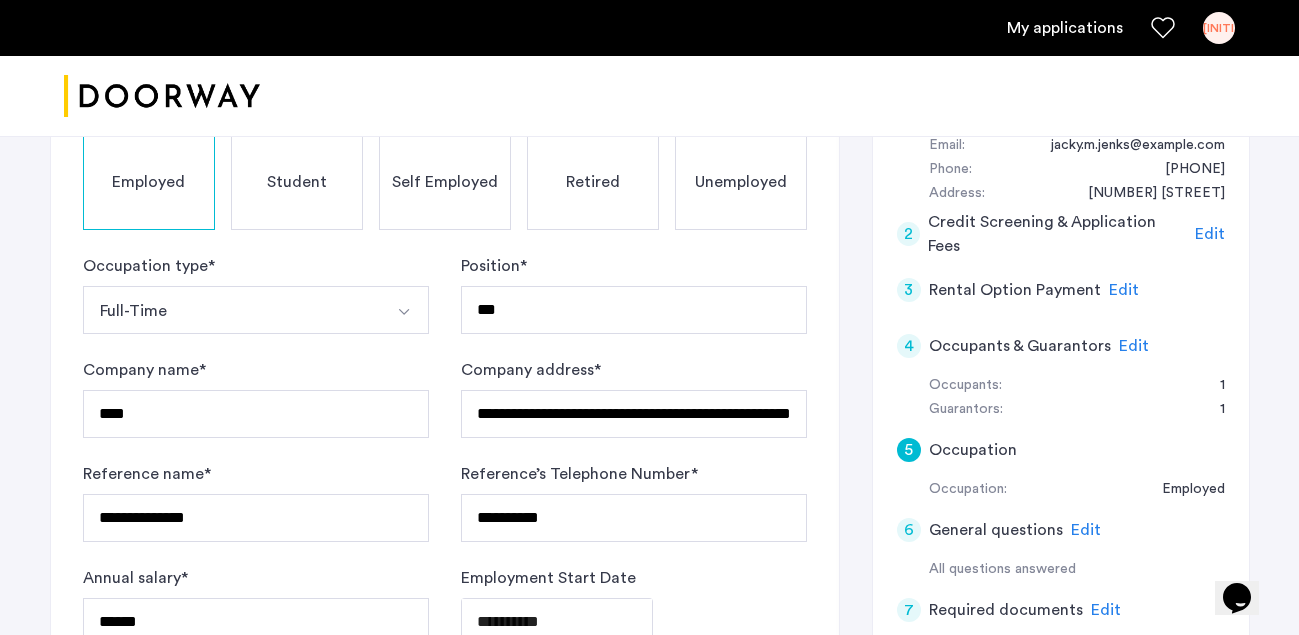 click on "Next" 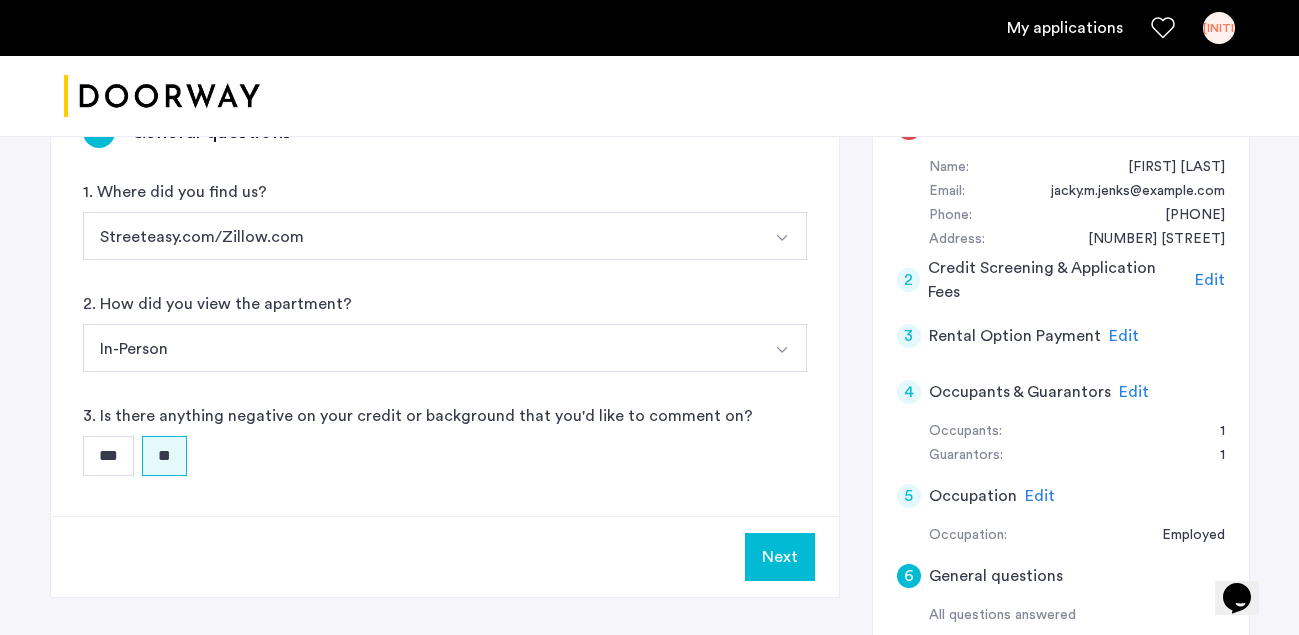 scroll, scrollTop: 637, scrollLeft: 0, axis: vertical 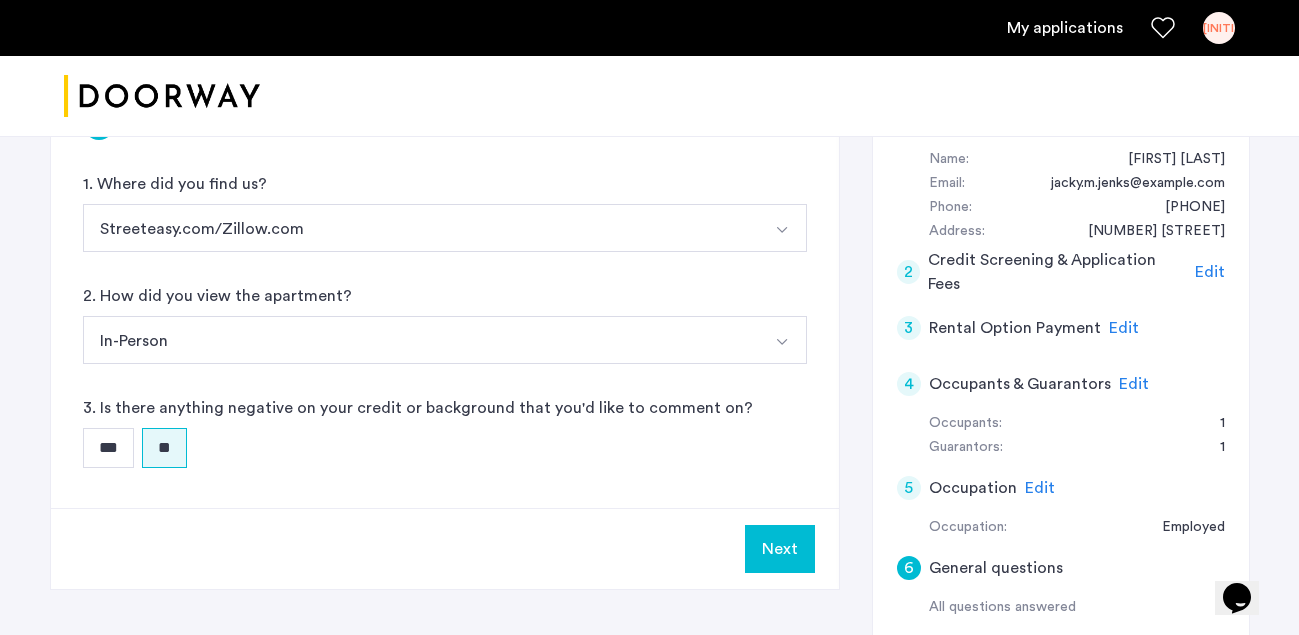 click on "Next" at bounding box center (780, 549) 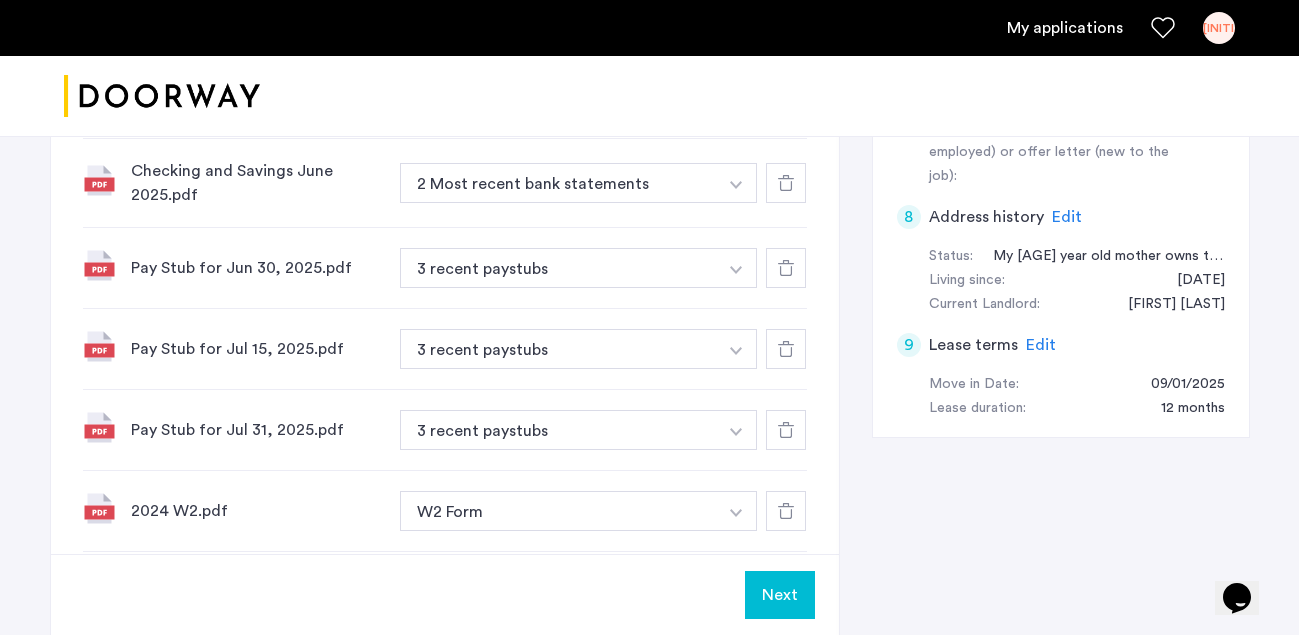 scroll, scrollTop: 1275, scrollLeft: 0, axis: vertical 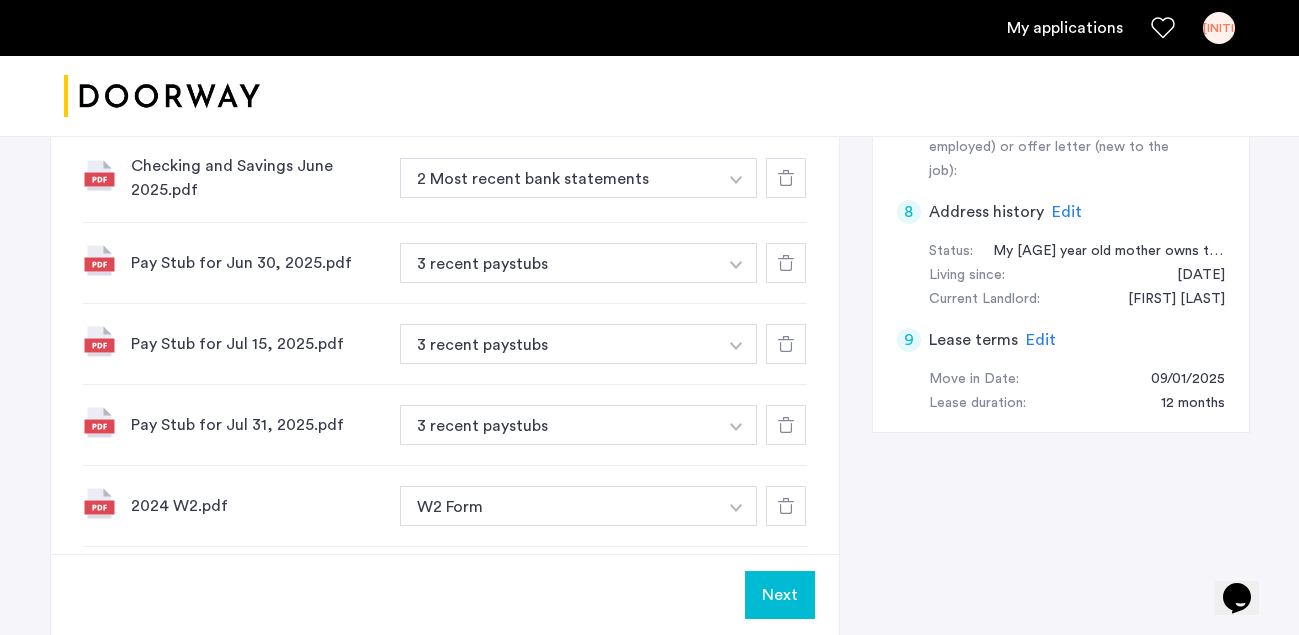 click on "Next" 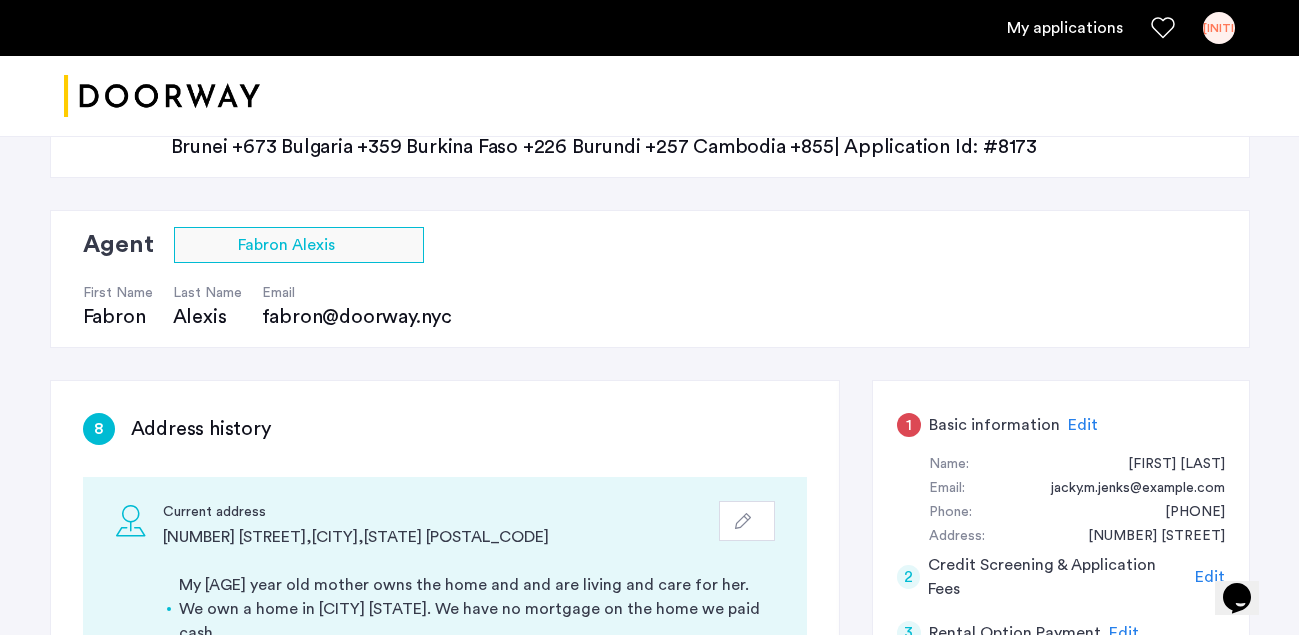 scroll, scrollTop: 341, scrollLeft: 0, axis: vertical 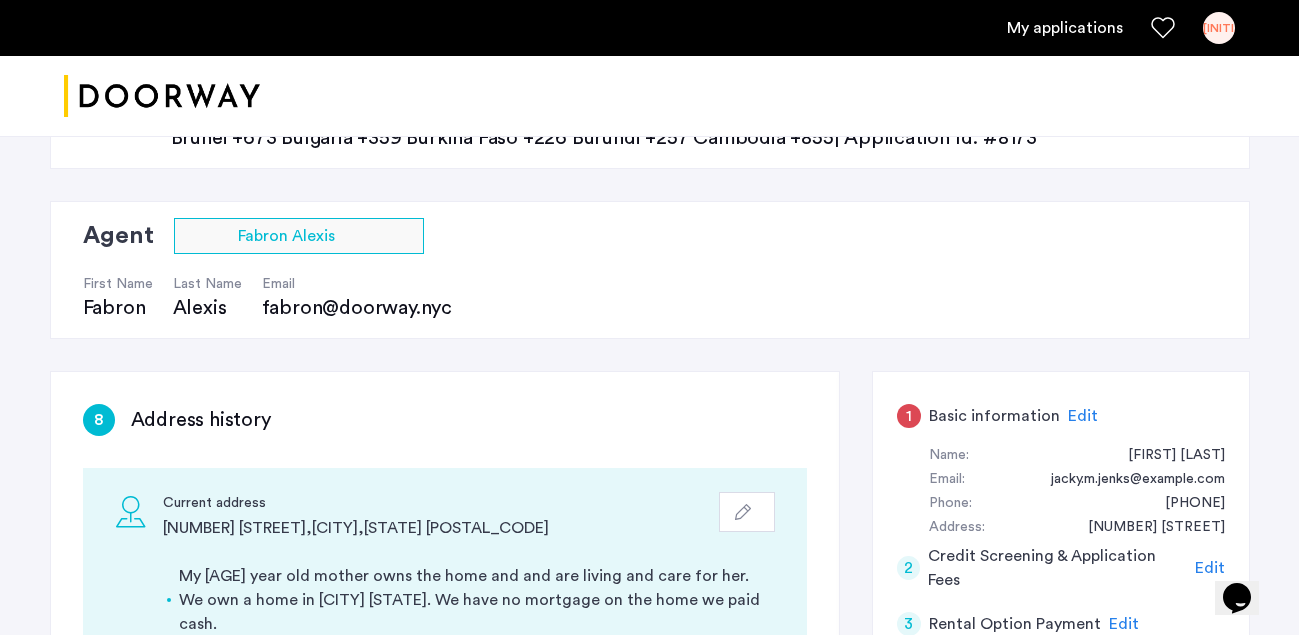 click 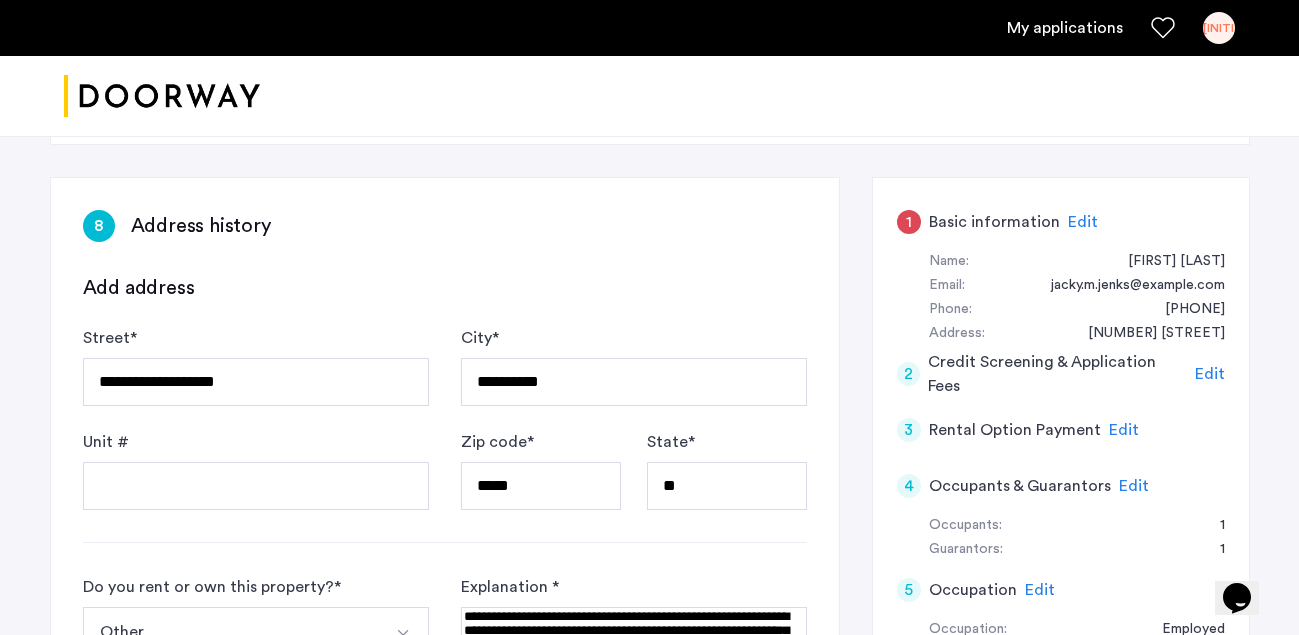 scroll, scrollTop: 536, scrollLeft: 0, axis: vertical 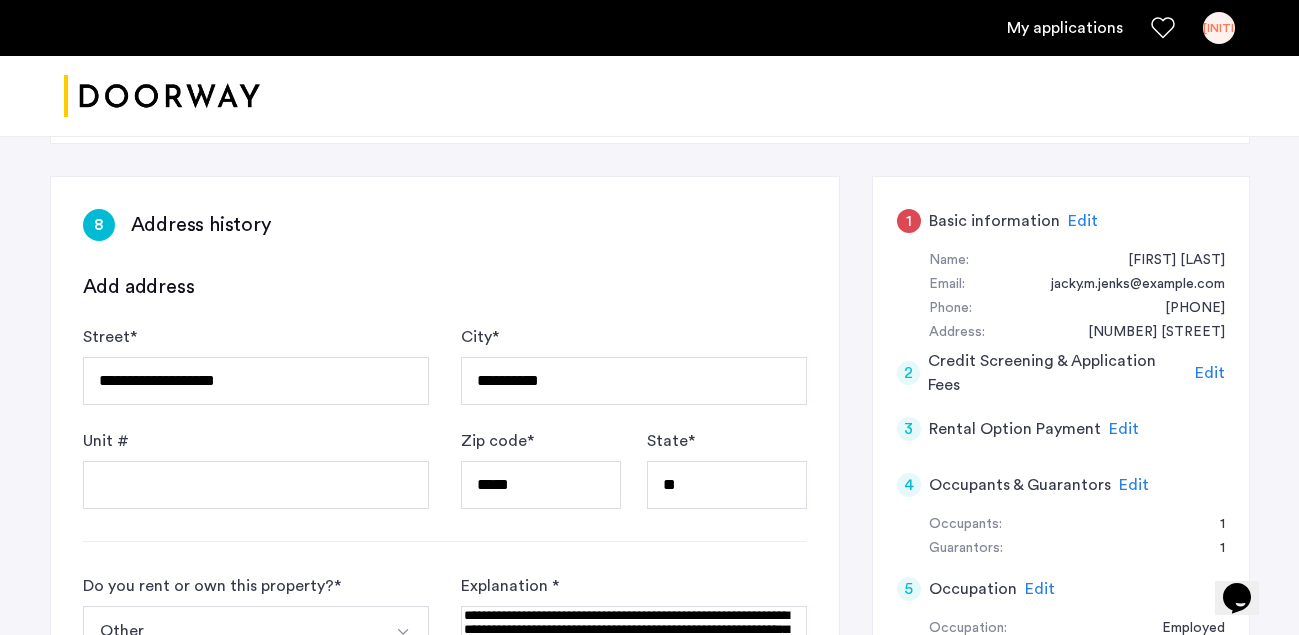 click at bounding box center (634, 630) 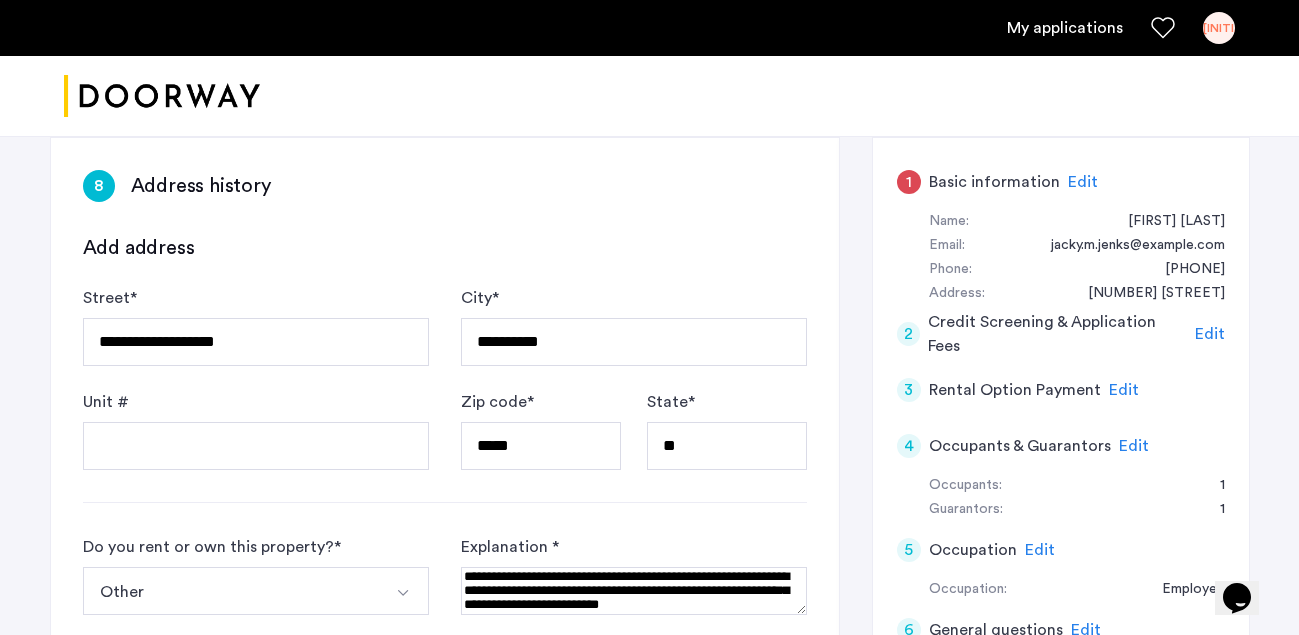 click at bounding box center [634, 591] 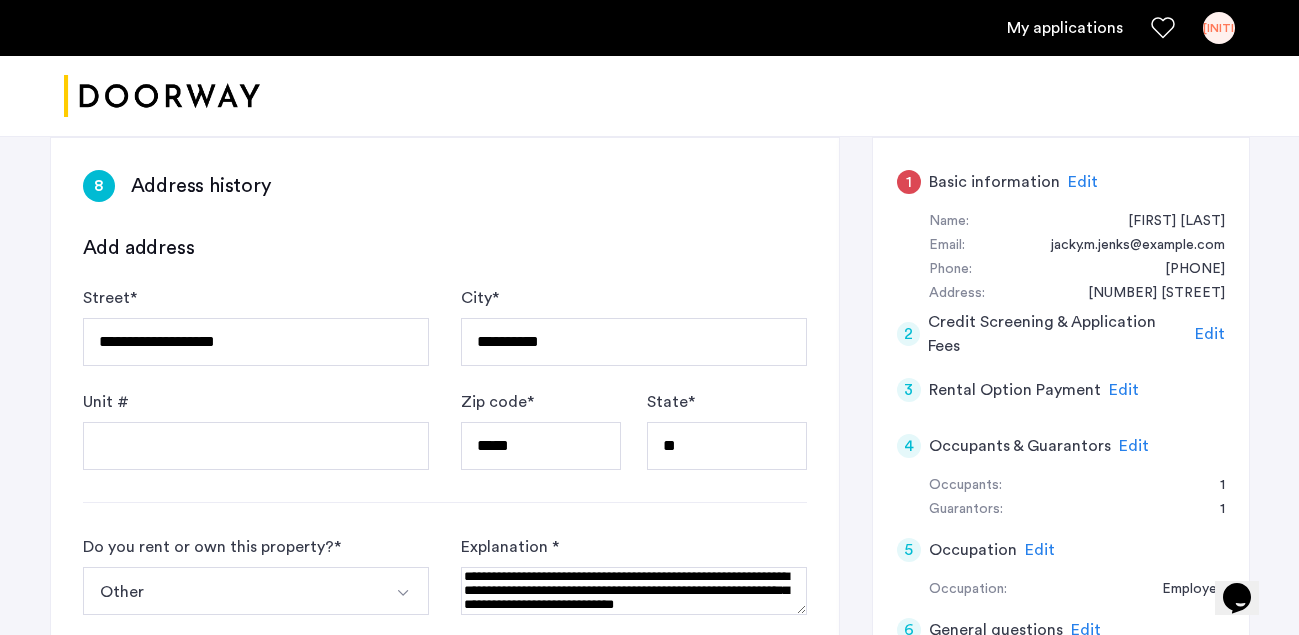 click at bounding box center (634, 591) 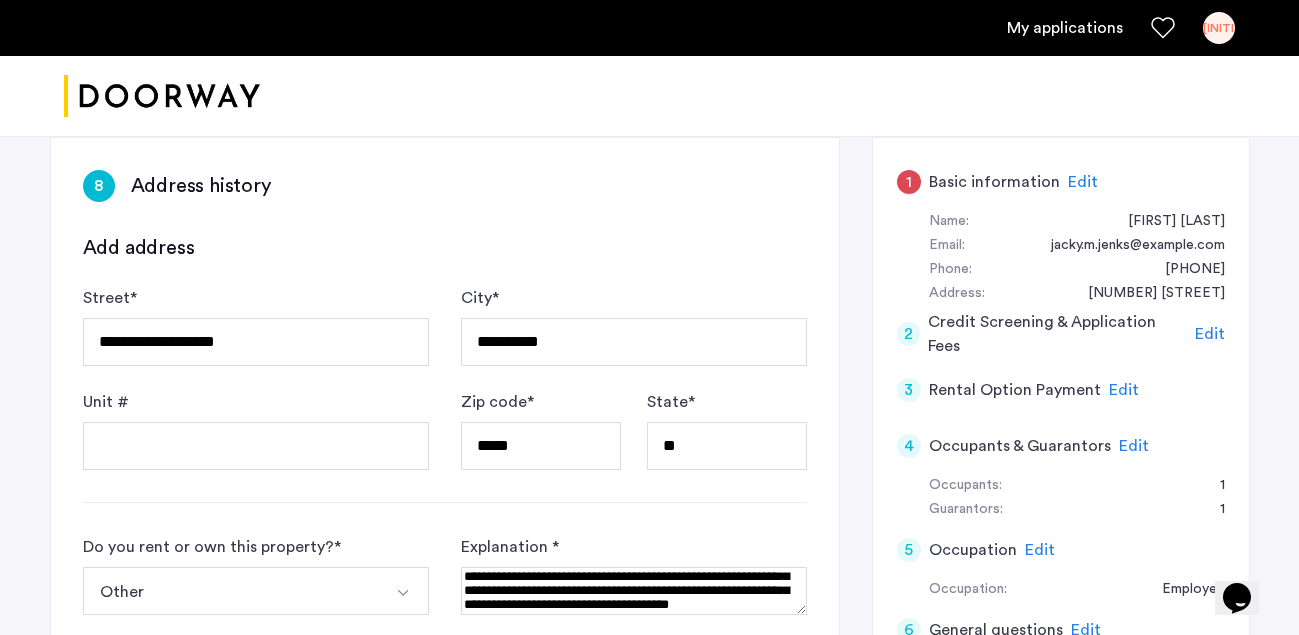 scroll, scrollTop: 43, scrollLeft: 0, axis: vertical 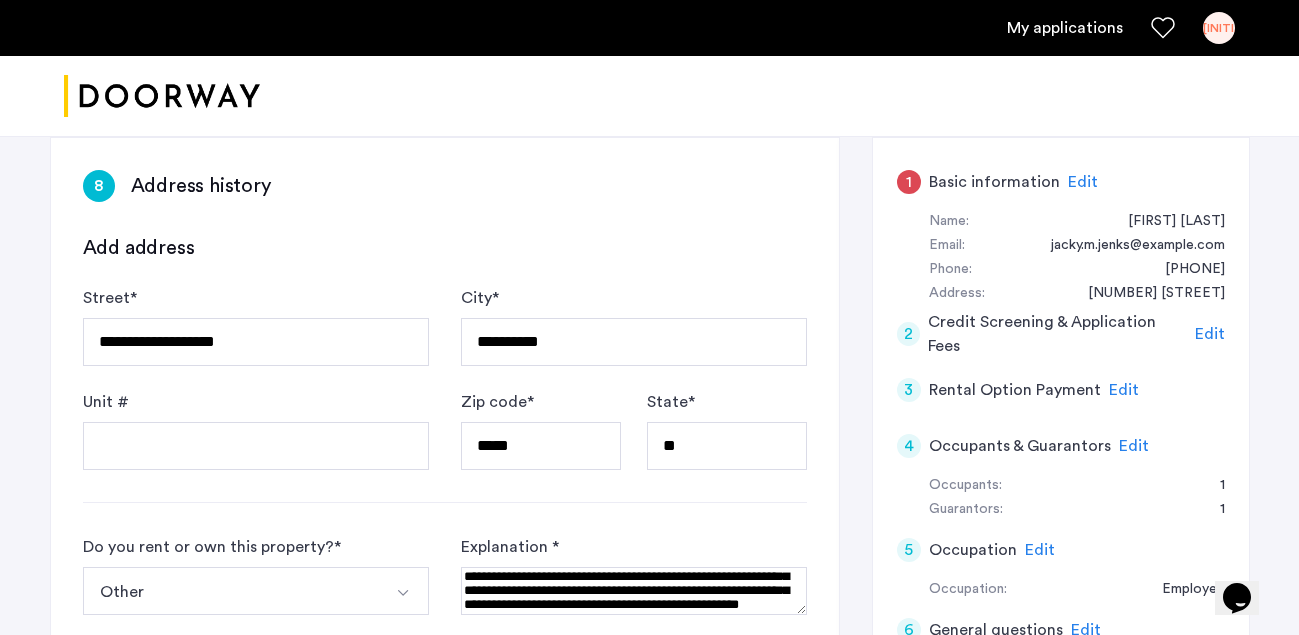 drag, startPoint x: 649, startPoint y: 329, endPoint x: 702, endPoint y: 328, distance: 53.009434 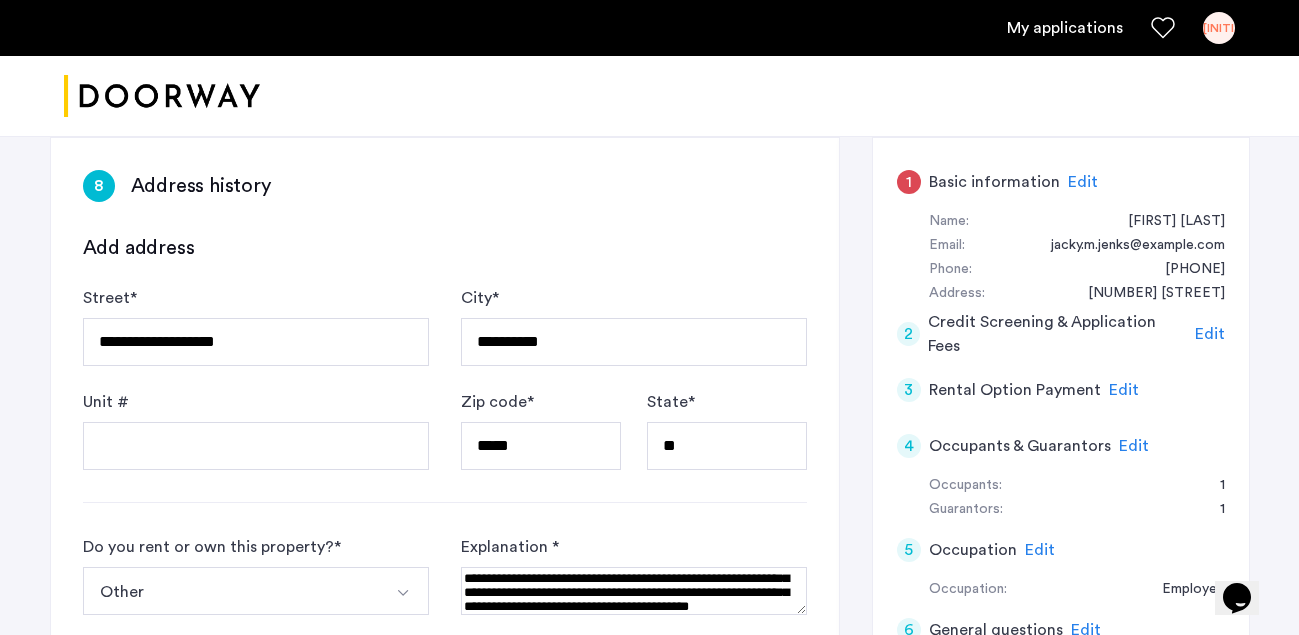 scroll, scrollTop: 10, scrollLeft: 0, axis: vertical 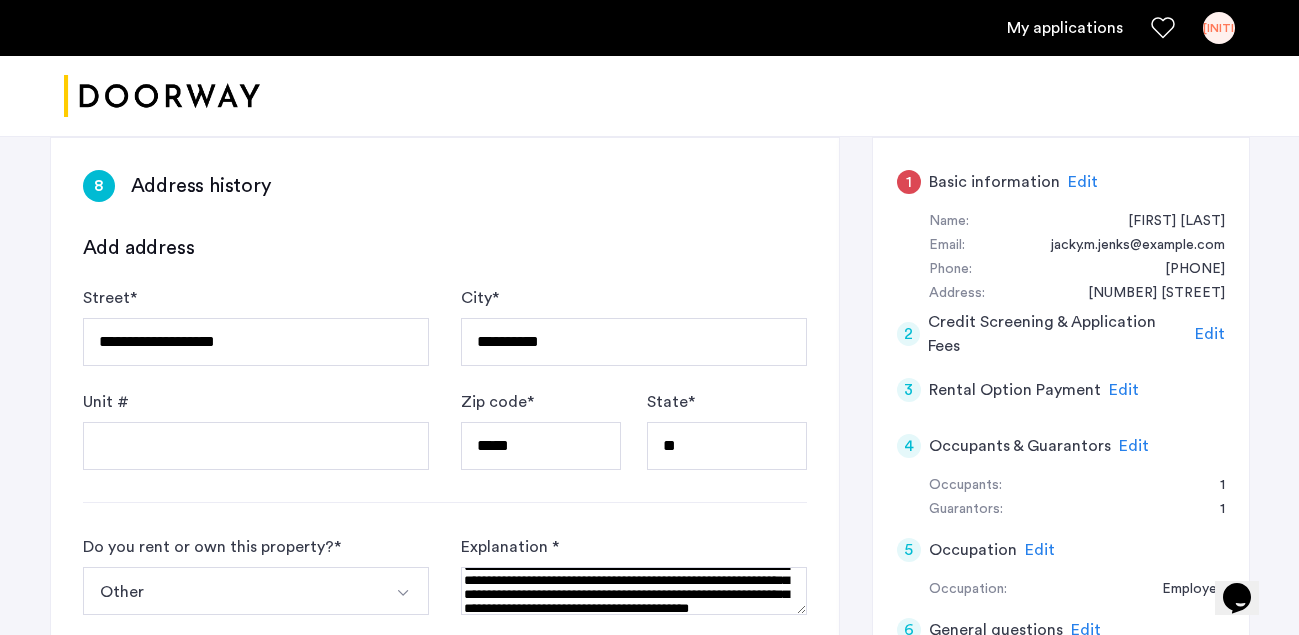 click at bounding box center [634, 591] 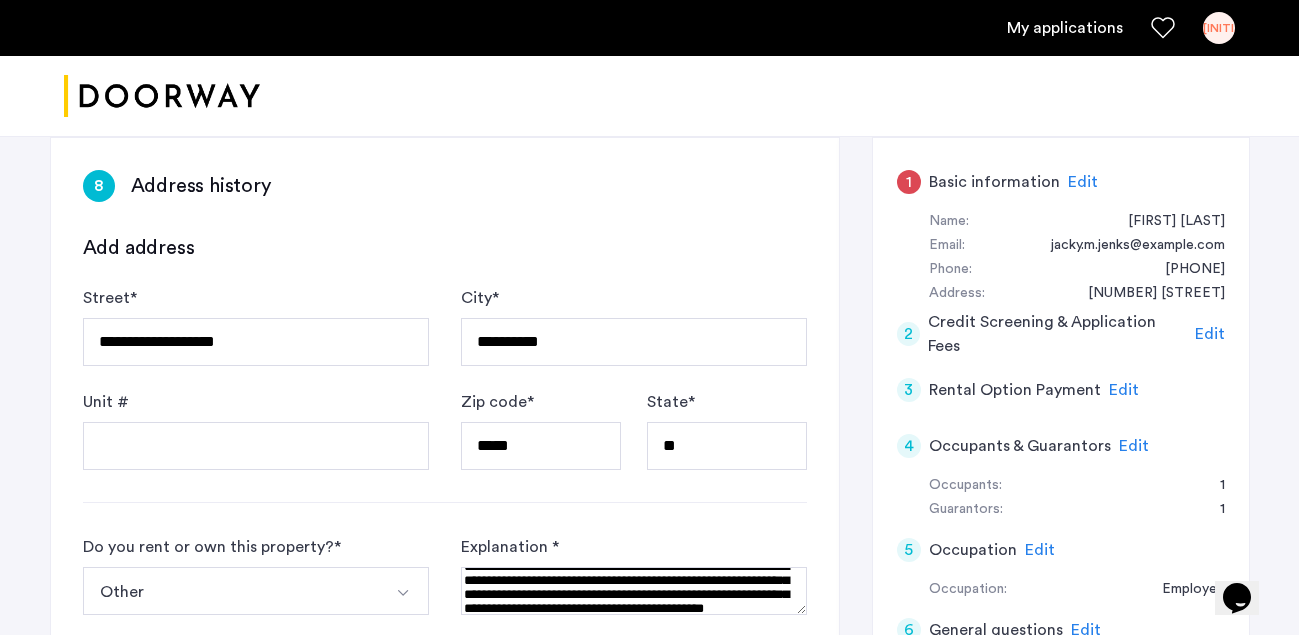 scroll, scrollTop: 43, scrollLeft: 0, axis: vertical 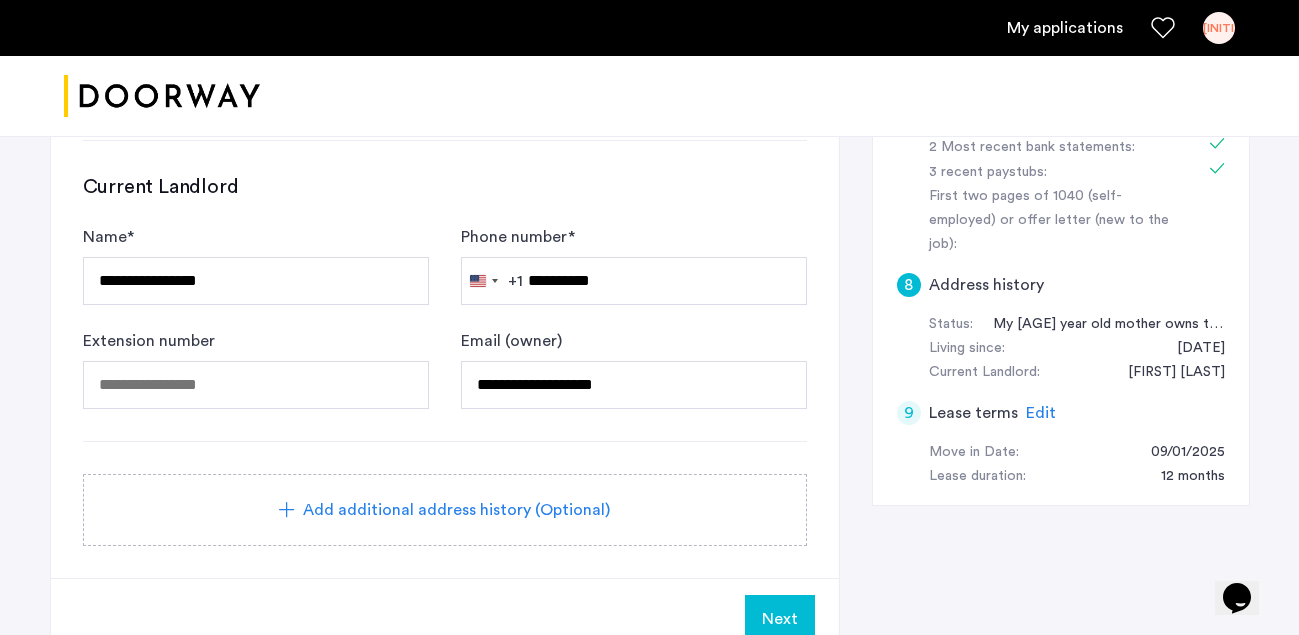 type on "**********" 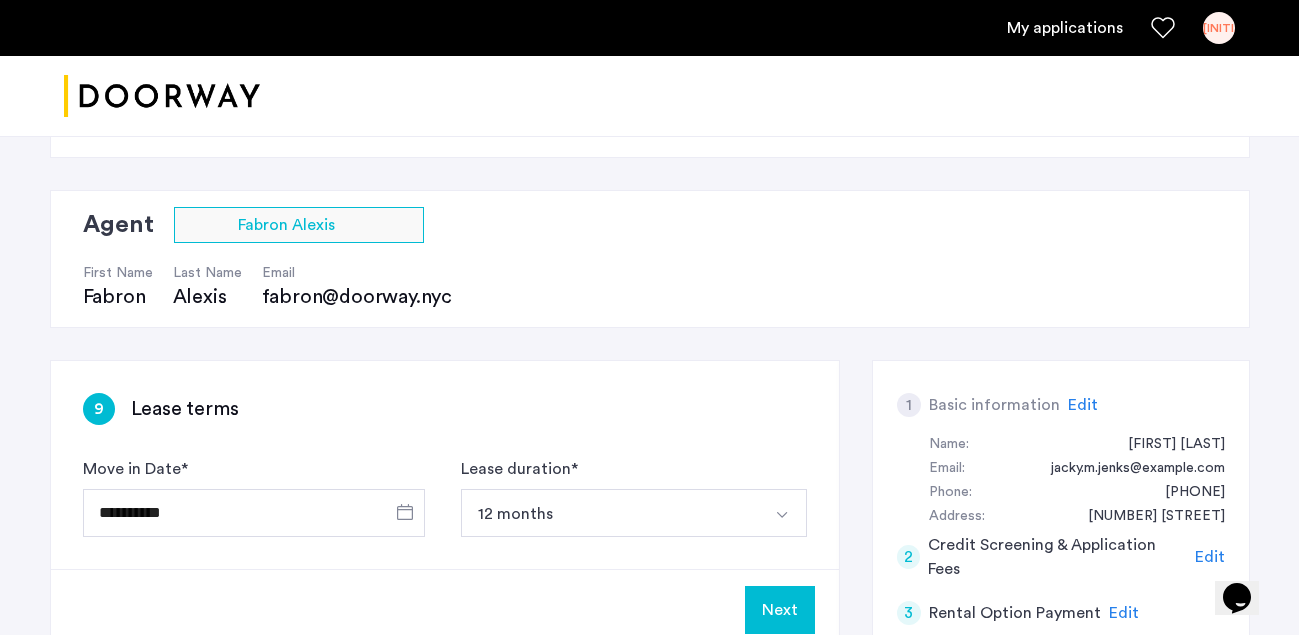 scroll, scrollTop: 375, scrollLeft: 0, axis: vertical 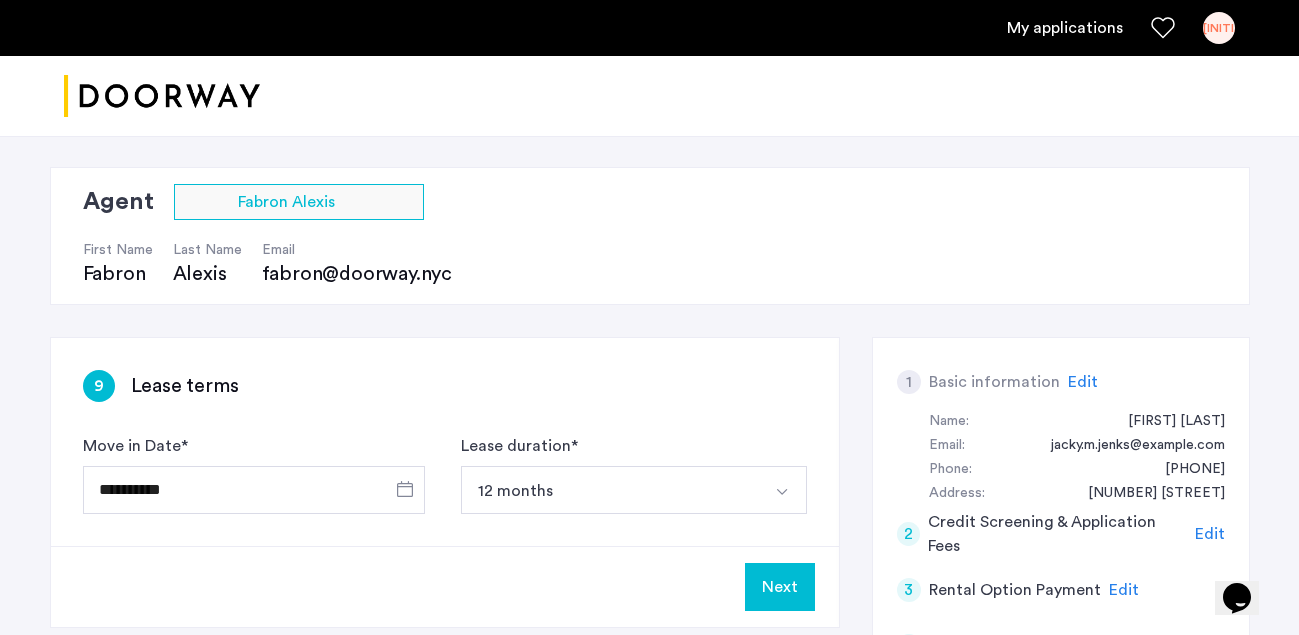 click on "Next" 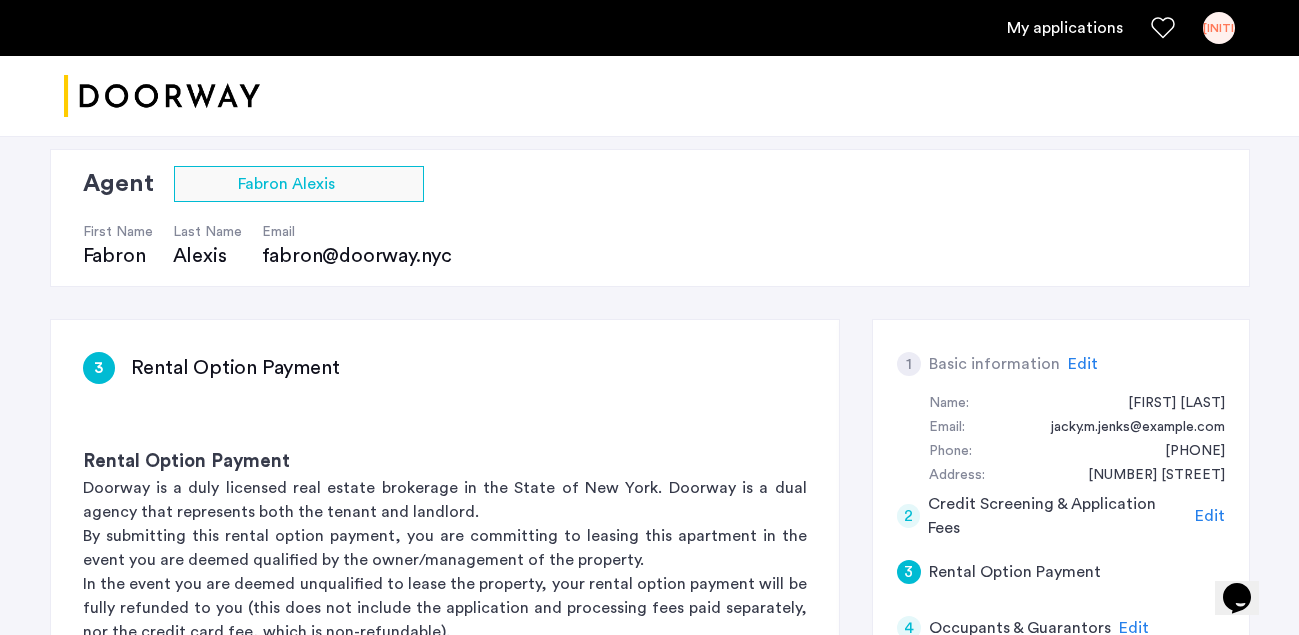 scroll, scrollTop: 0, scrollLeft: 0, axis: both 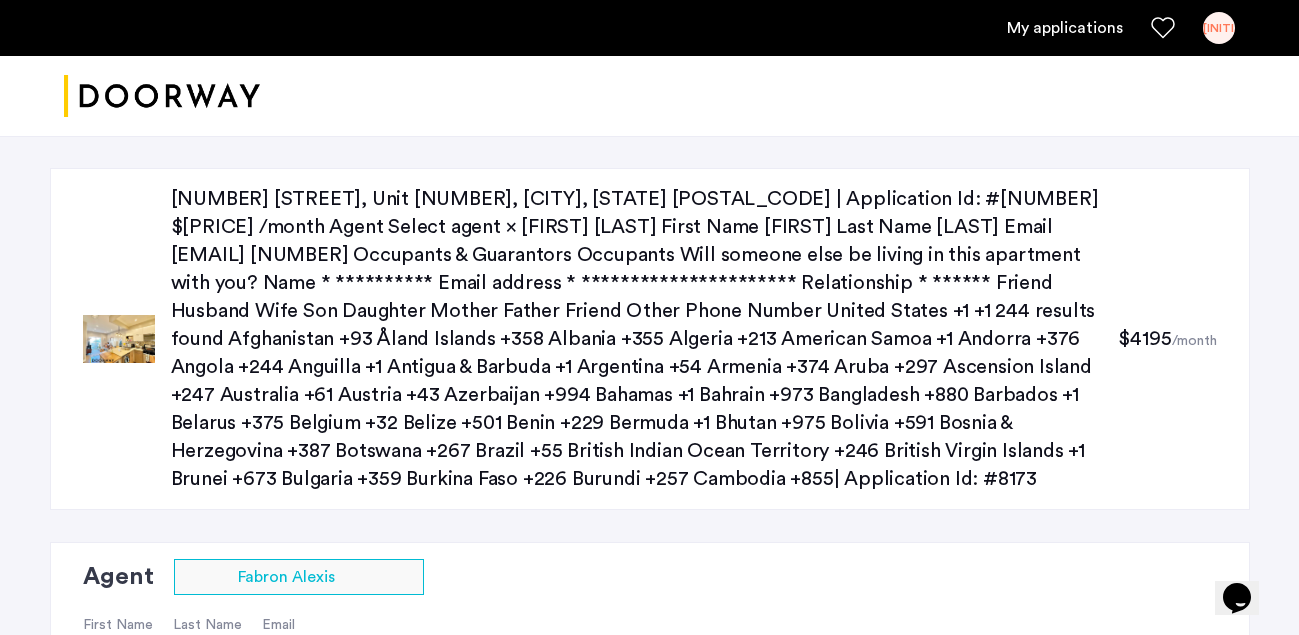 click on "[INITIAL]" at bounding box center [1219, 28] 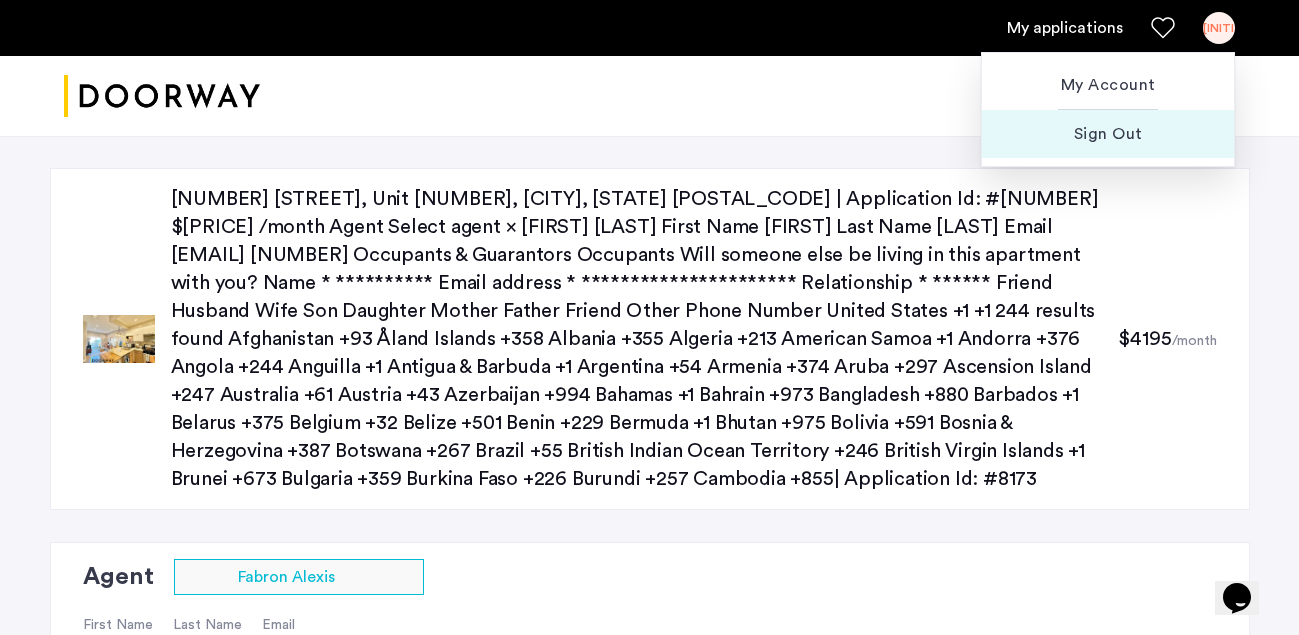click on "Sign Out" at bounding box center (1108, 134) 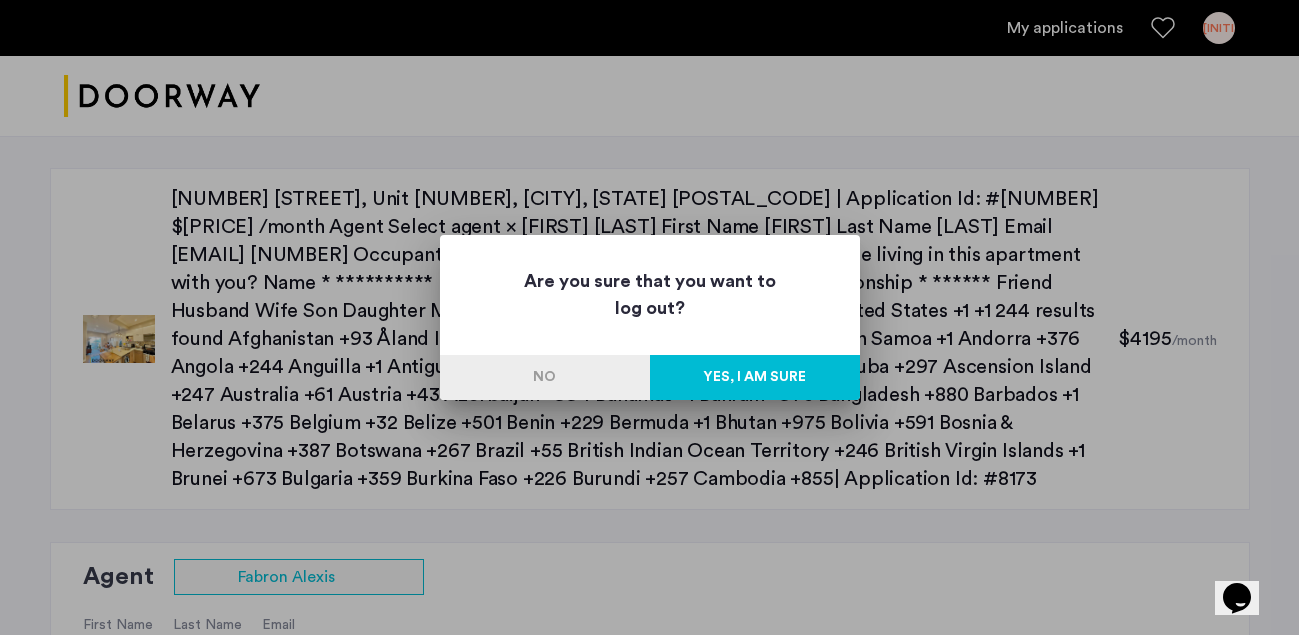 click on "Yes, I am sure" at bounding box center (755, 377) 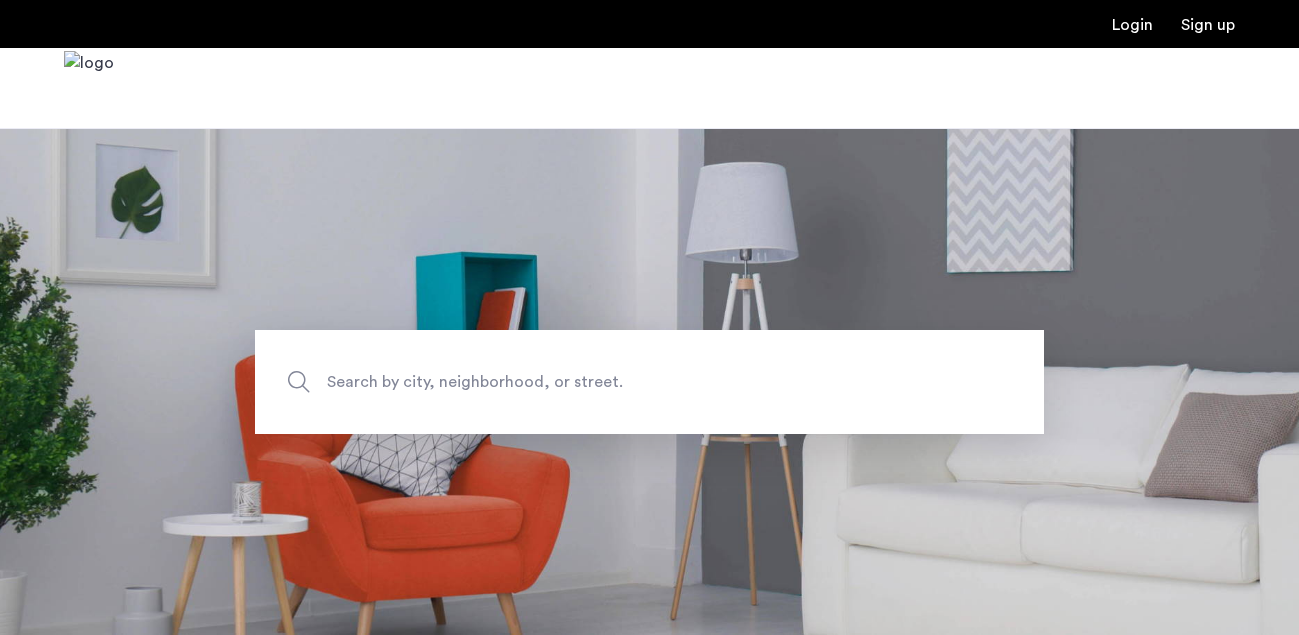 scroll, scrollTop: 0, scrollLeft: 0, axis: both 